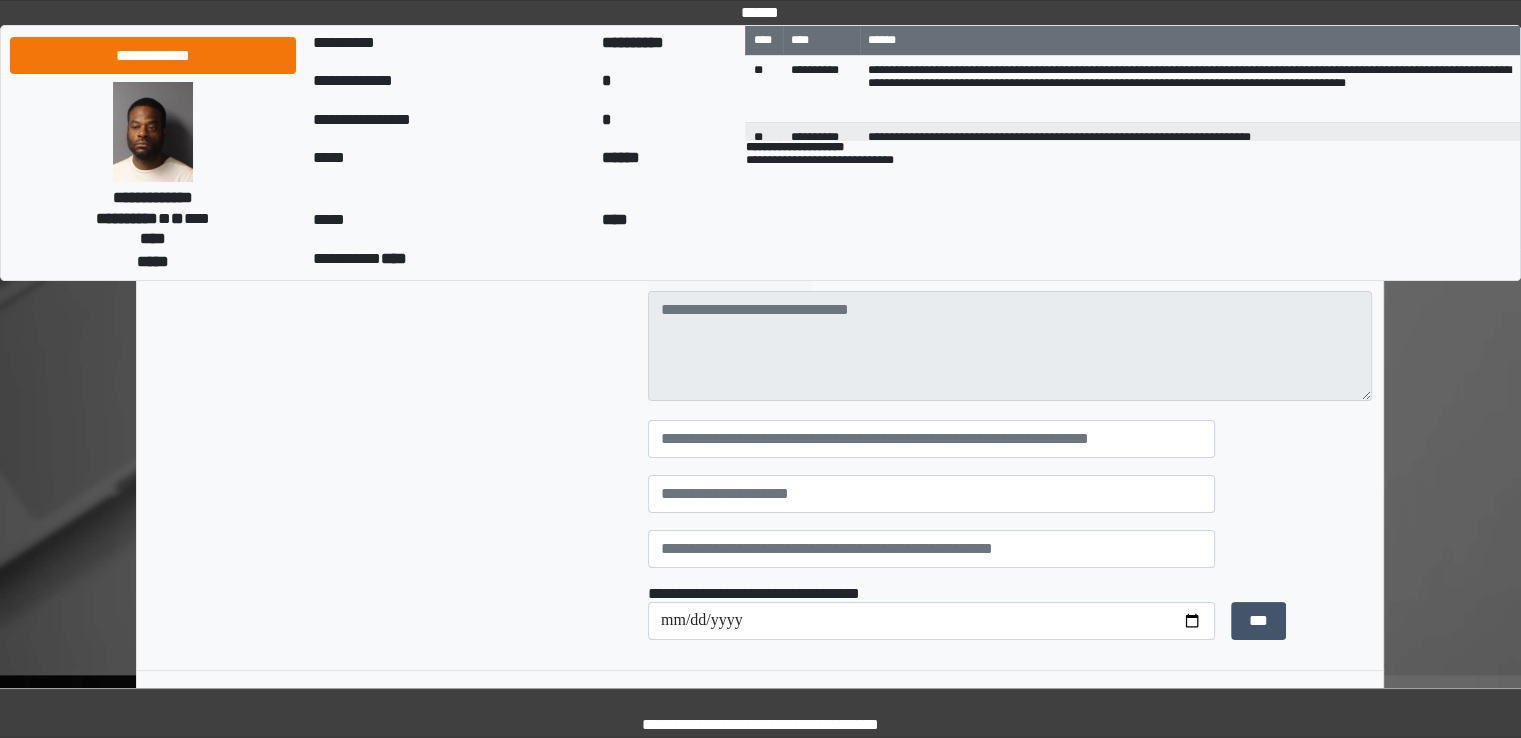 scroll, scrollTop: 200, scrollLeft: 0, axis: vertical 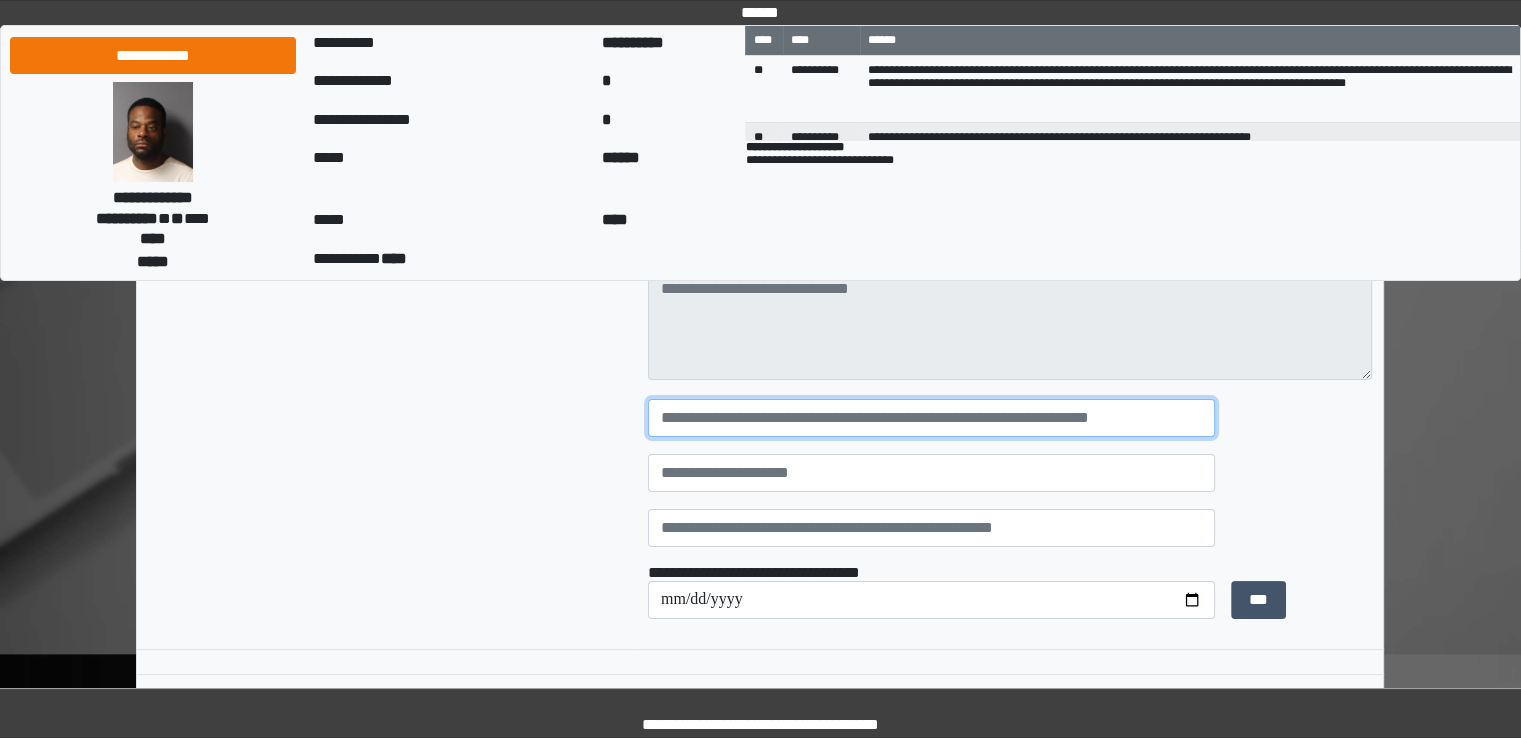 click at bounding box center (931, 418) 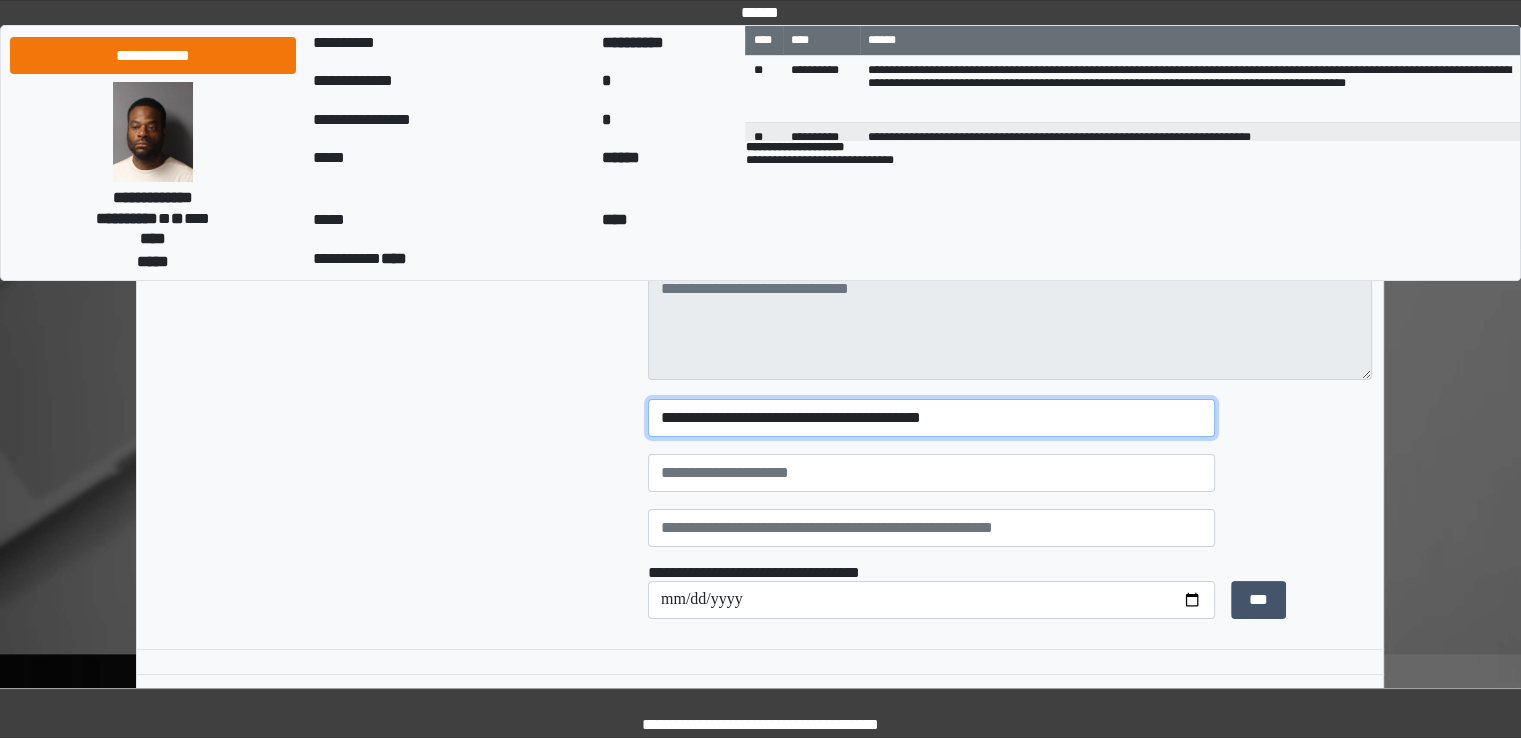 type on "**********" 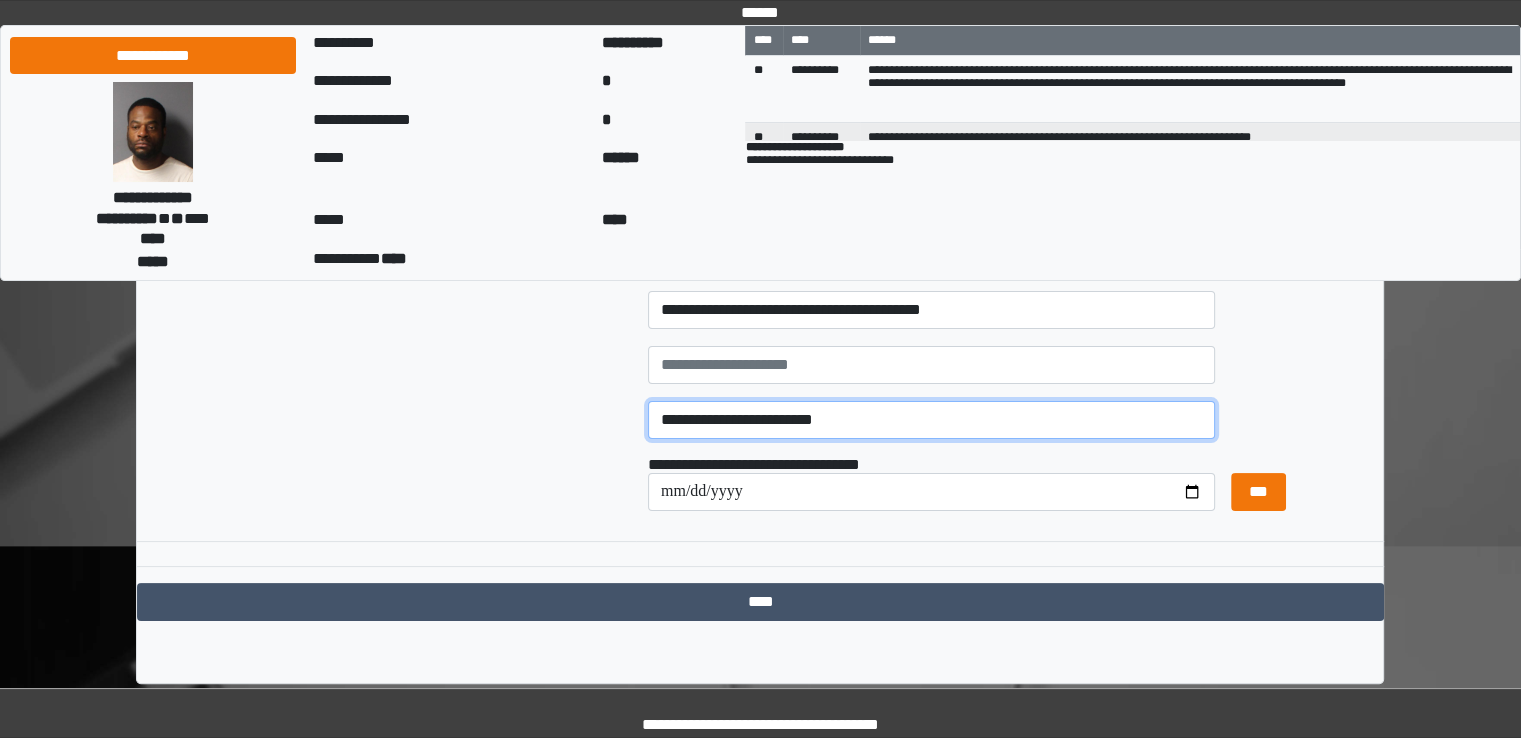 scroll, scrollTop: 319, scrollLeft: 0, axis: vertical 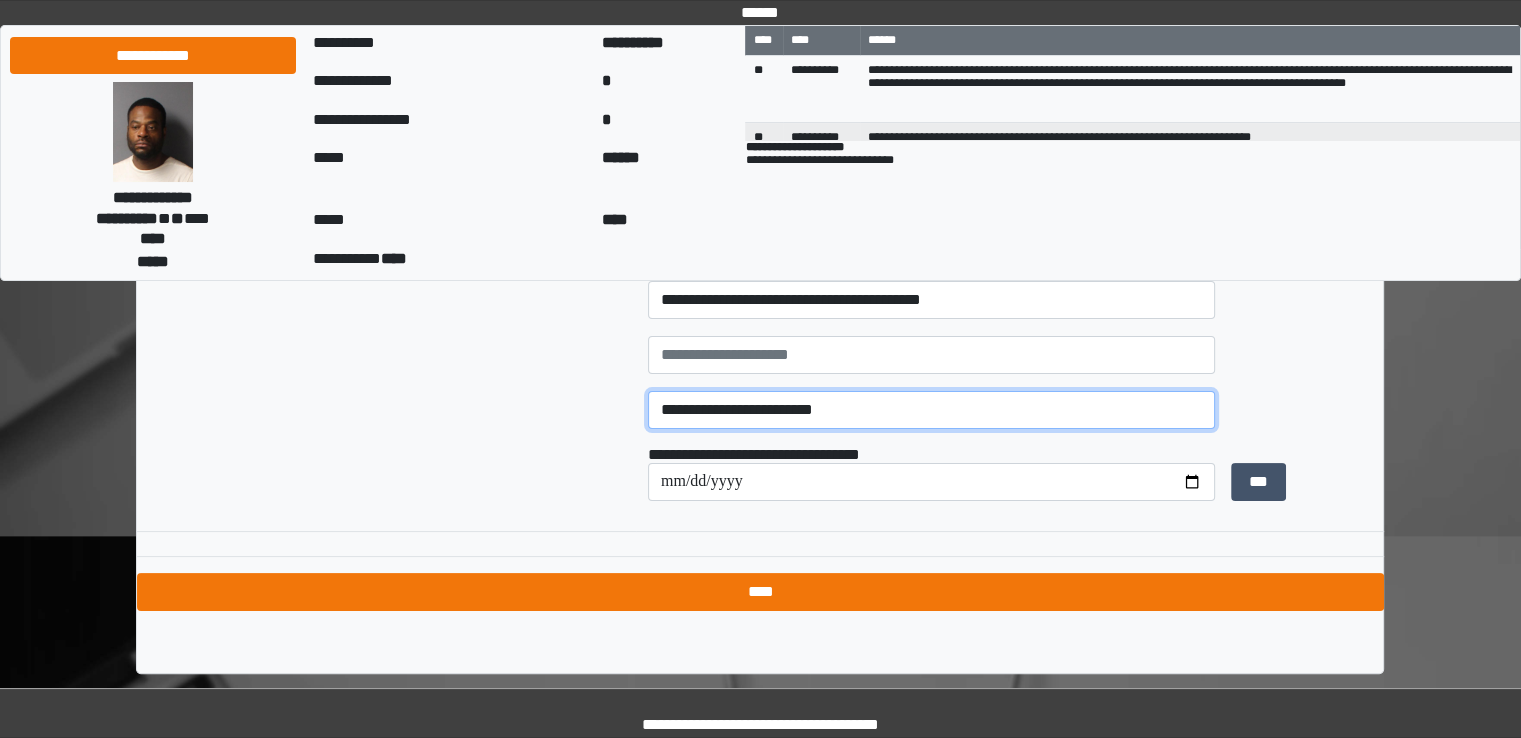 type on "**********" 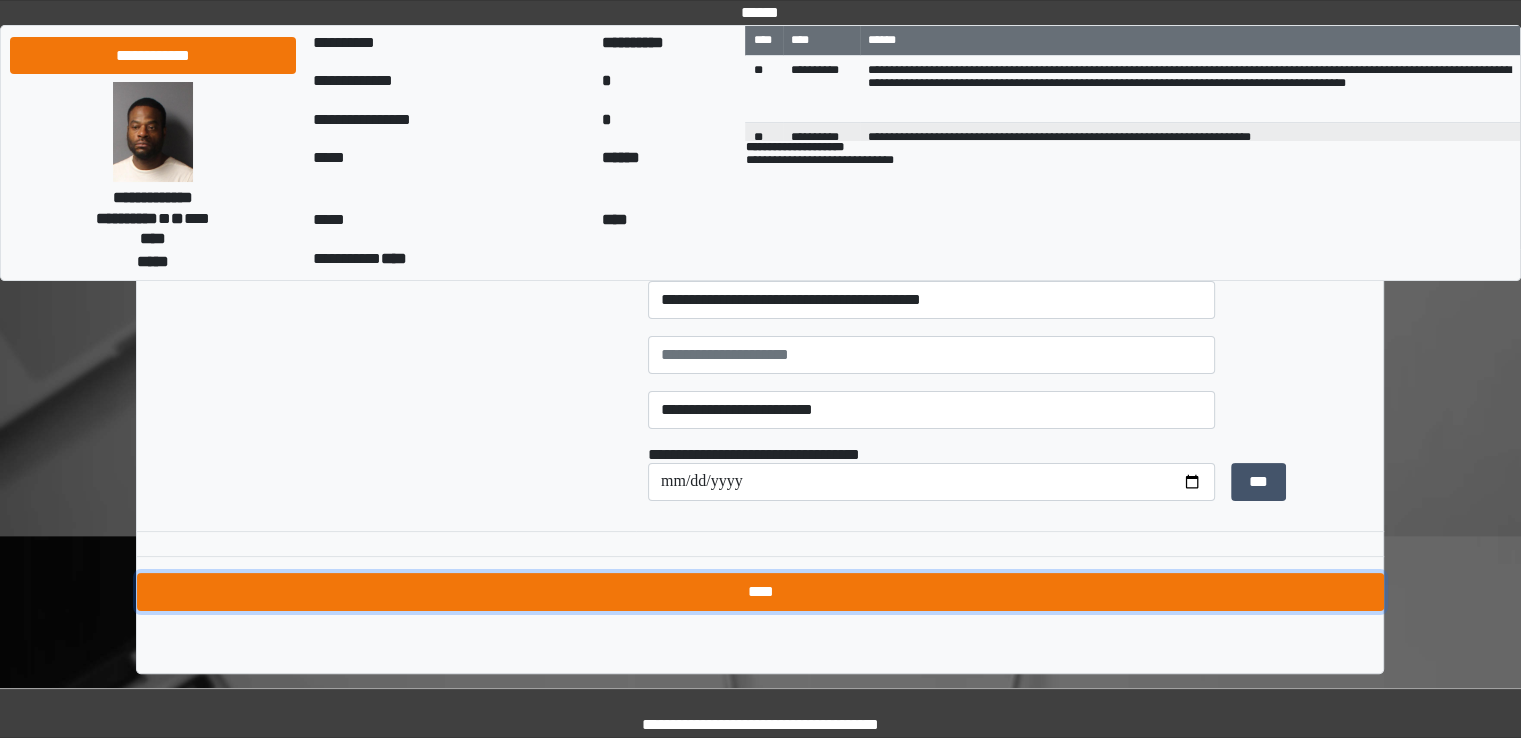 click on "****" at bounding box center (760, 592) 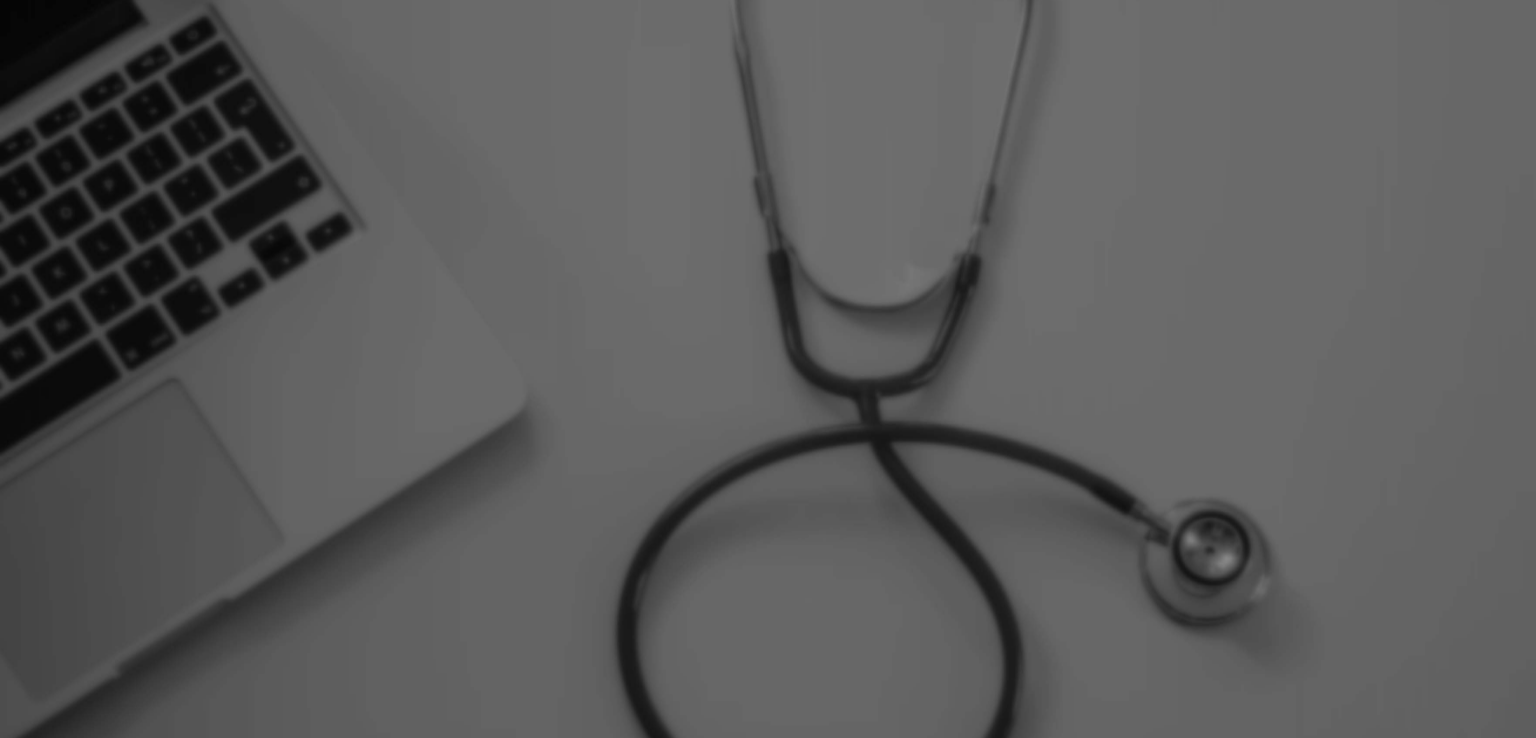 scroll, scrollTop: 0, scrollLeft: 0, axis: both 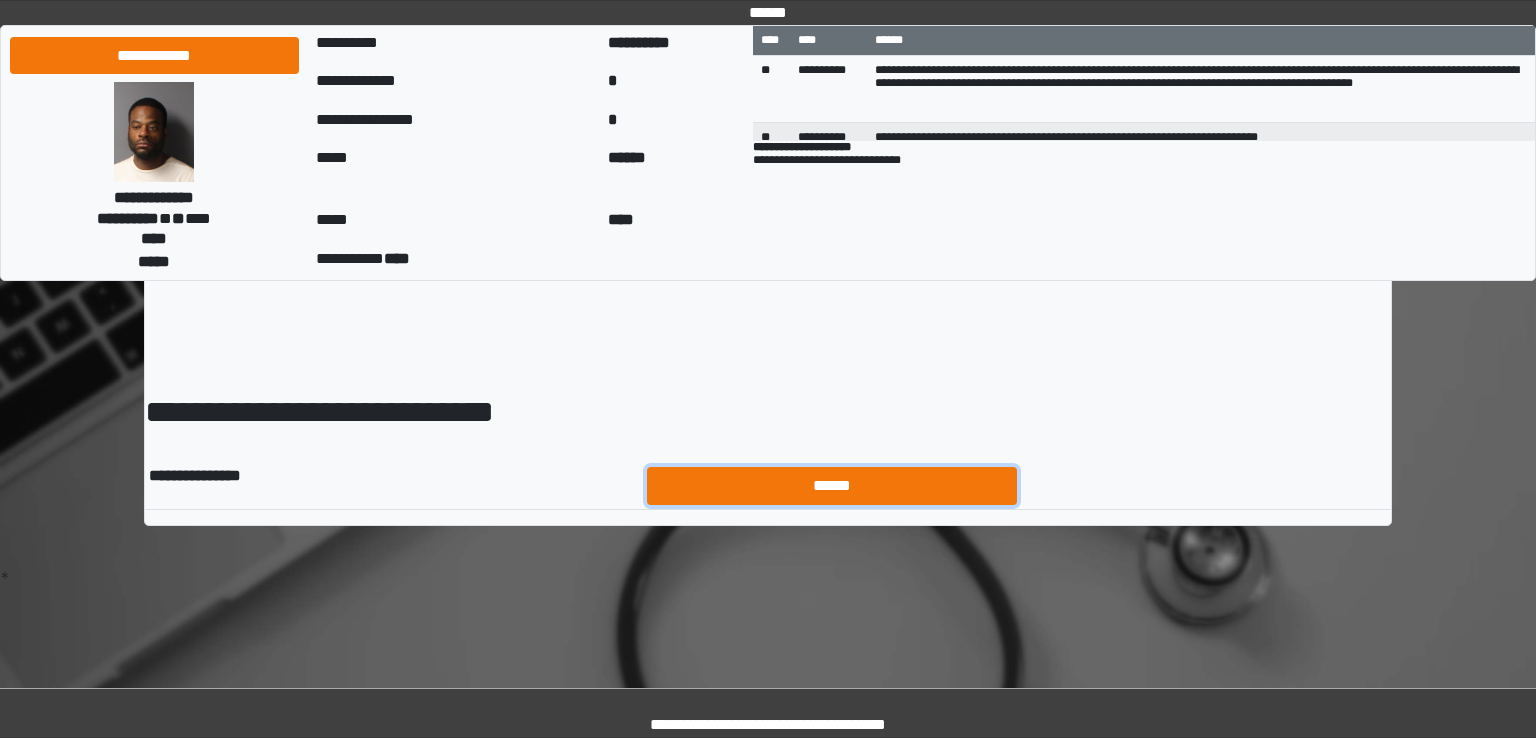 click on "******" at bounding box center [832, 486] 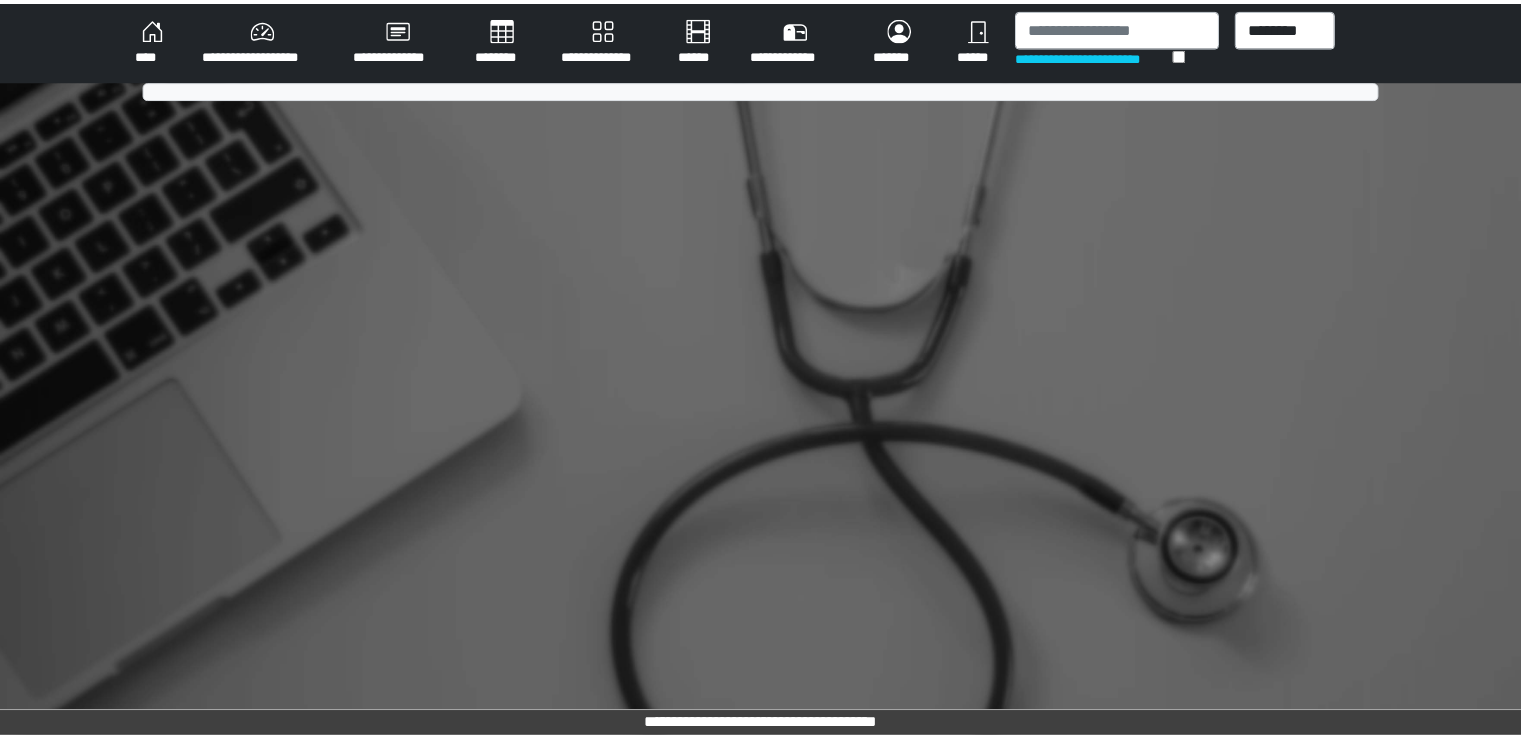 scroll, scrollTop: 0, scrollLeft: 0, axis: both 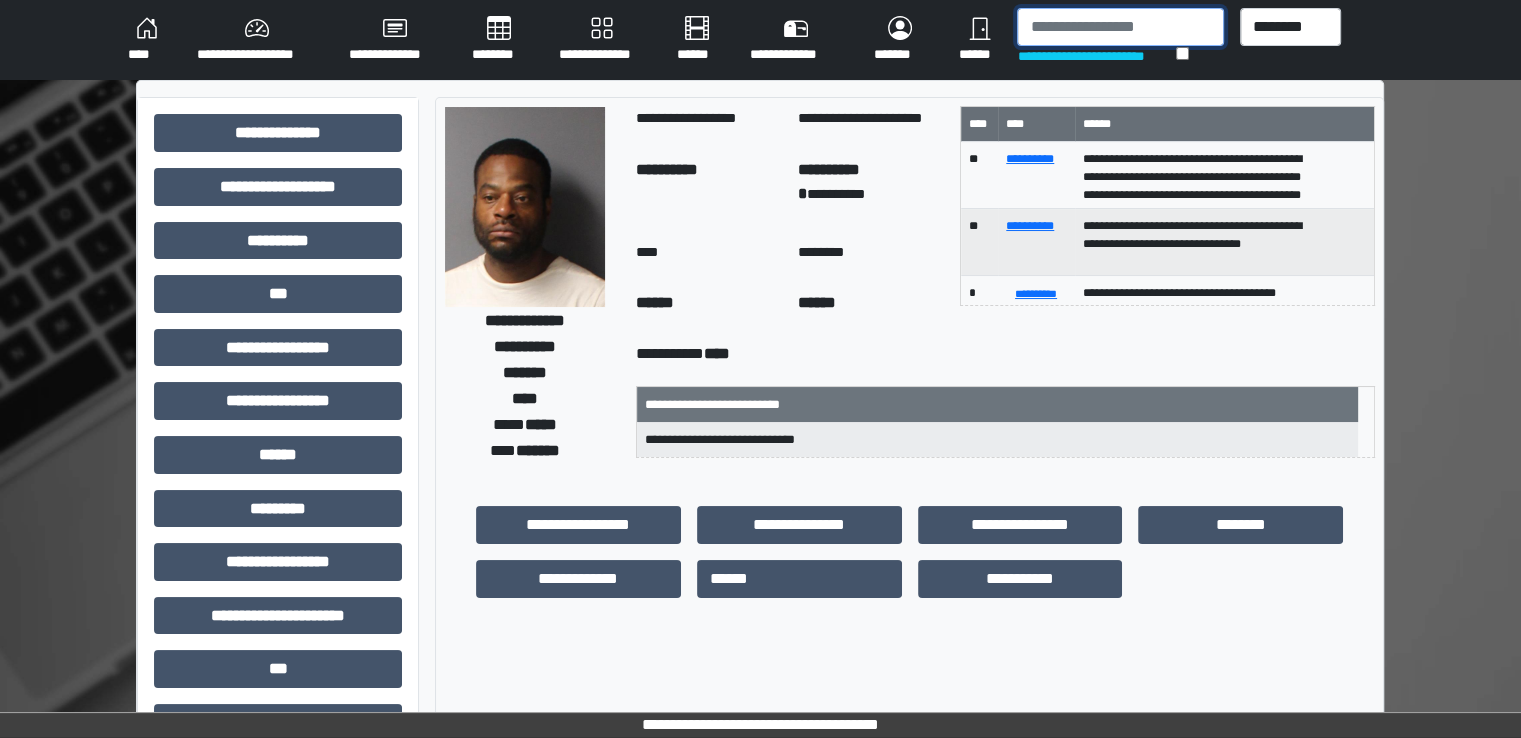 click at bounding box center (1120, 27) 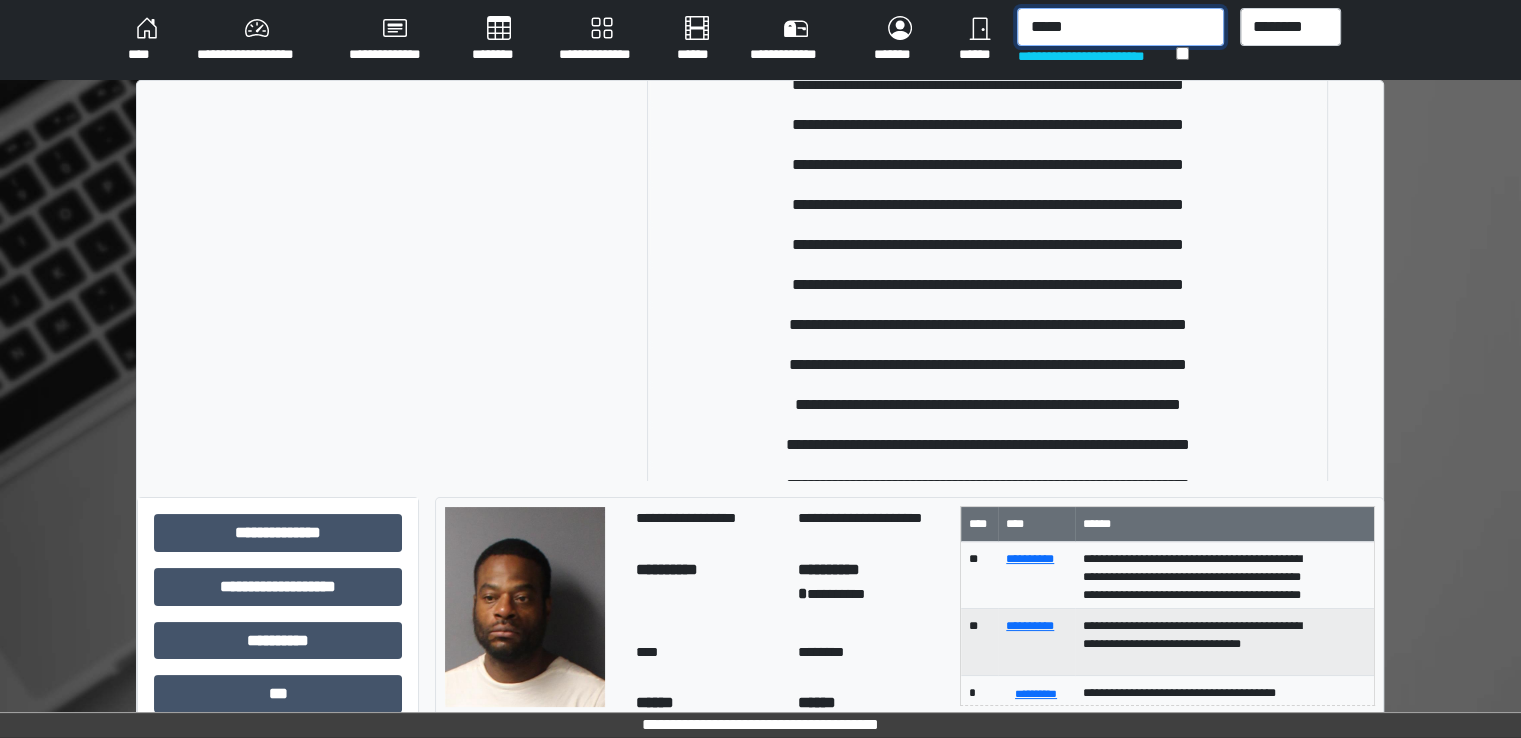 scroll, scrollTop: 1100, scrollLeft: 0, axis: vertical 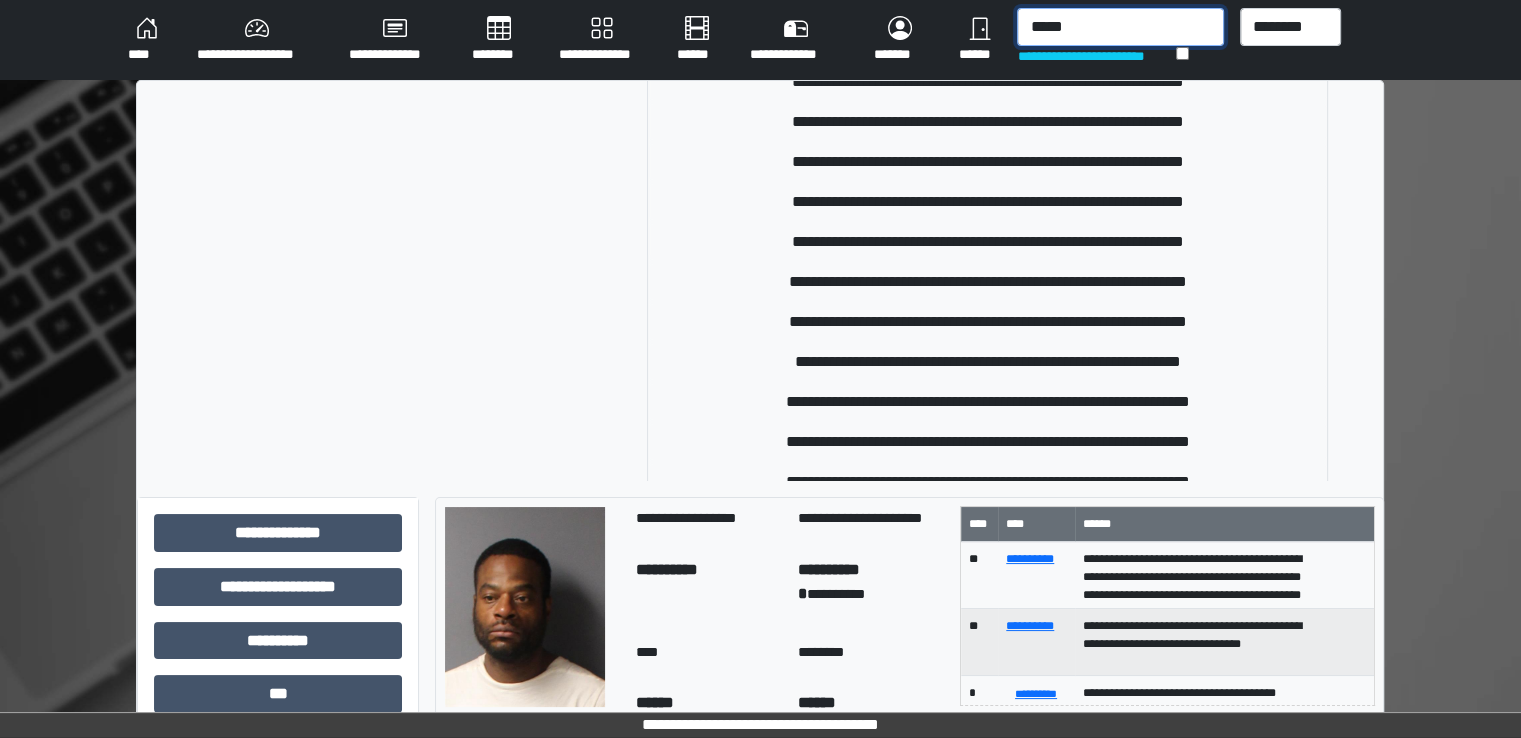 click on "*****" at bounding box center [1120, 27] 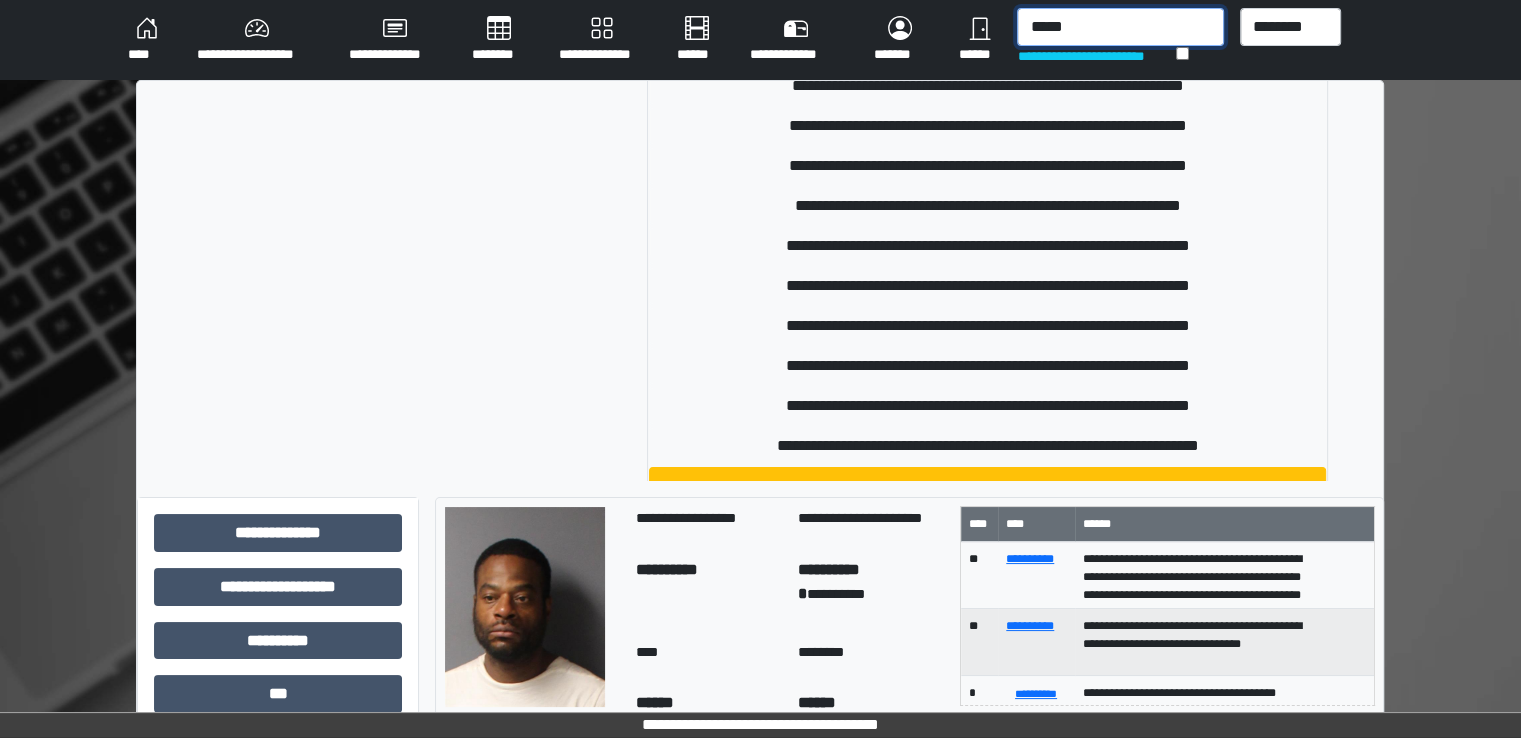 scroll, scrollTop: 1400, scrollLeft: 0, axis: vertical 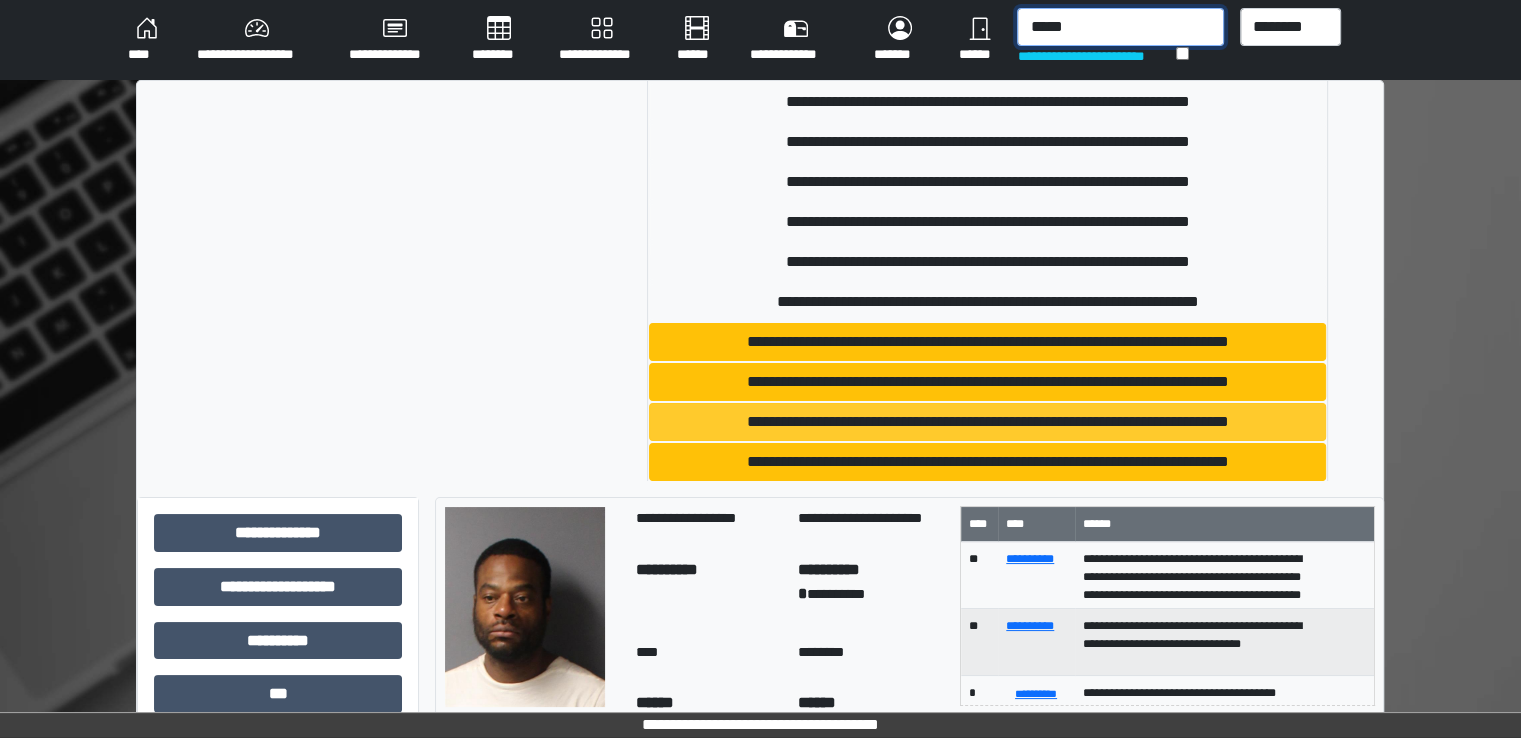 type on "*****" 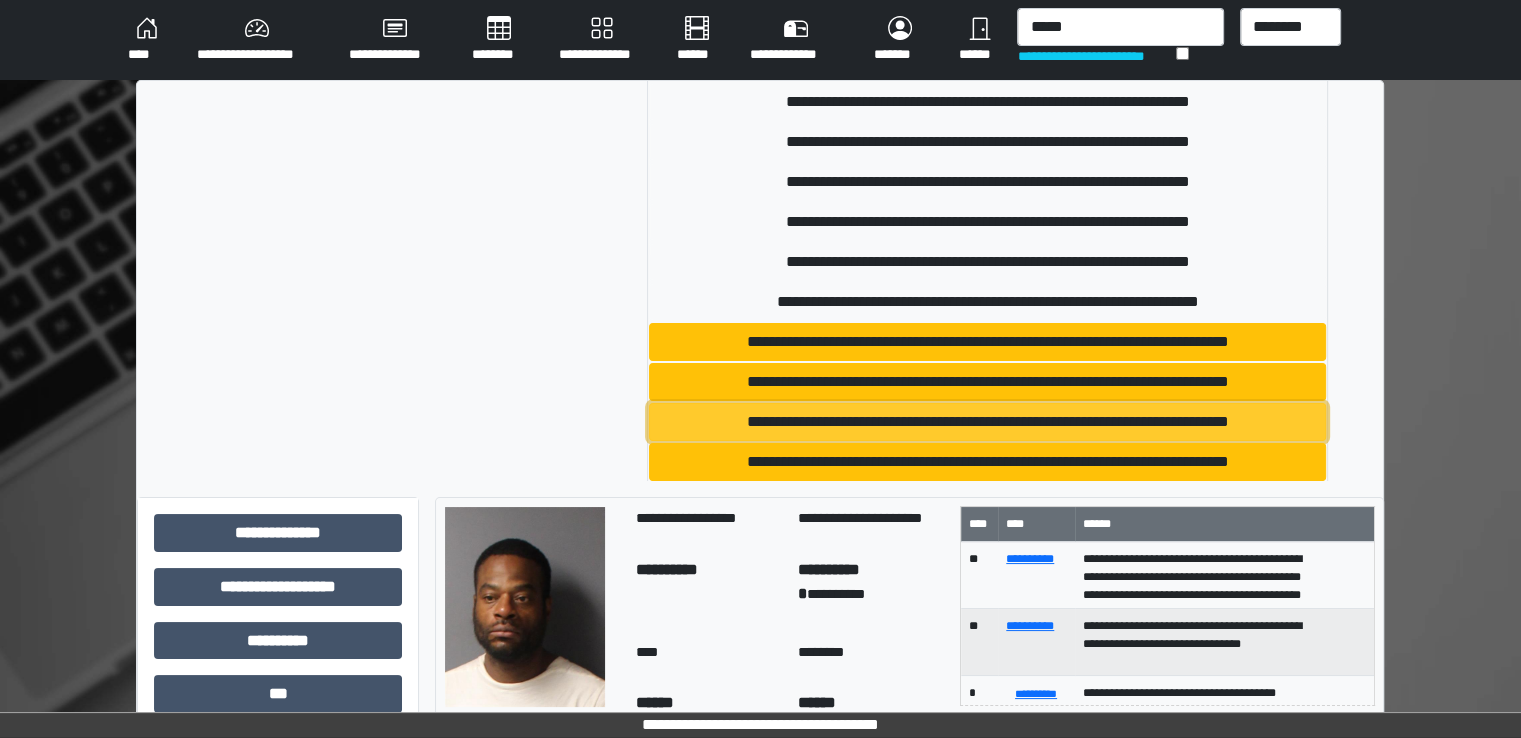 click on "**********" at bounding box center (987, 422) 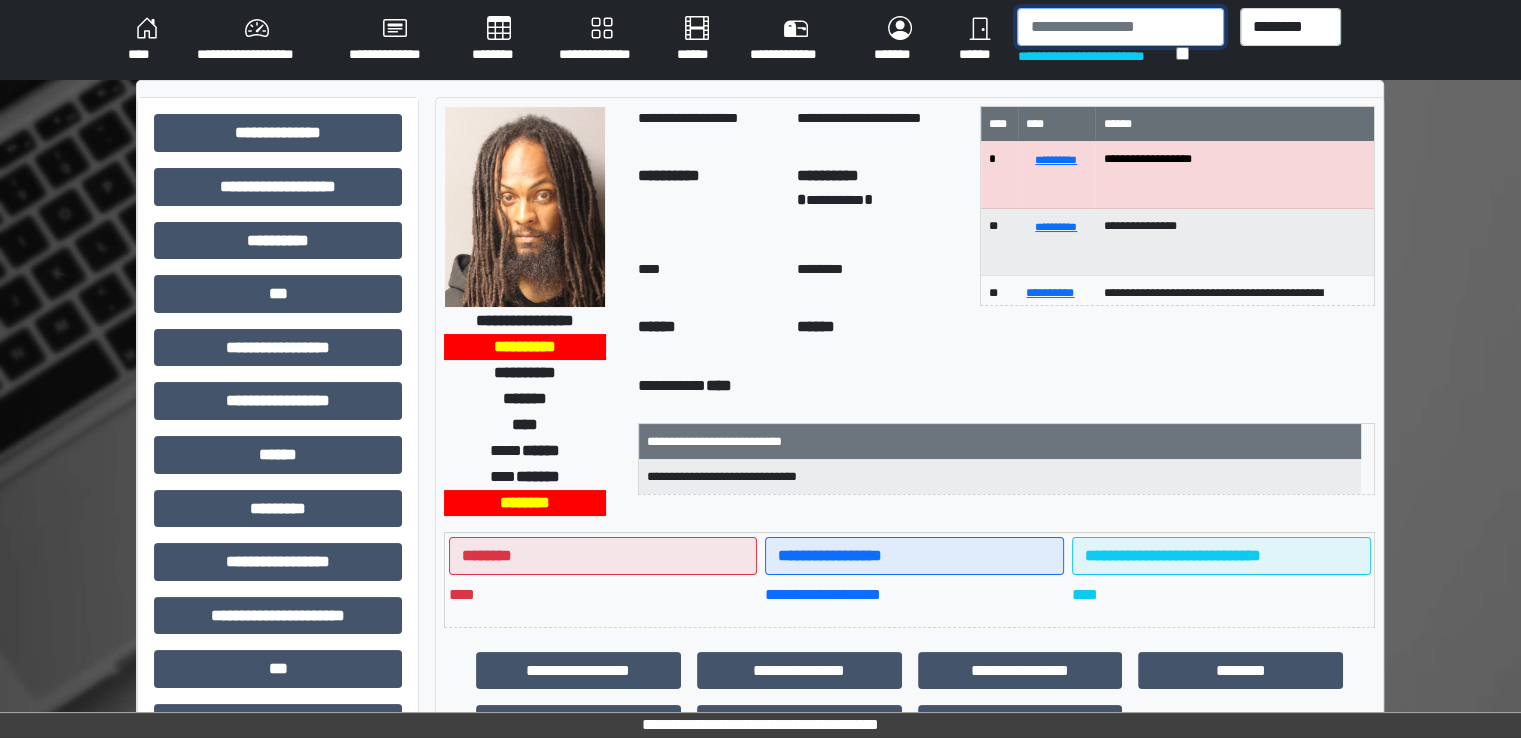 click at bounding box center [1120, 27] 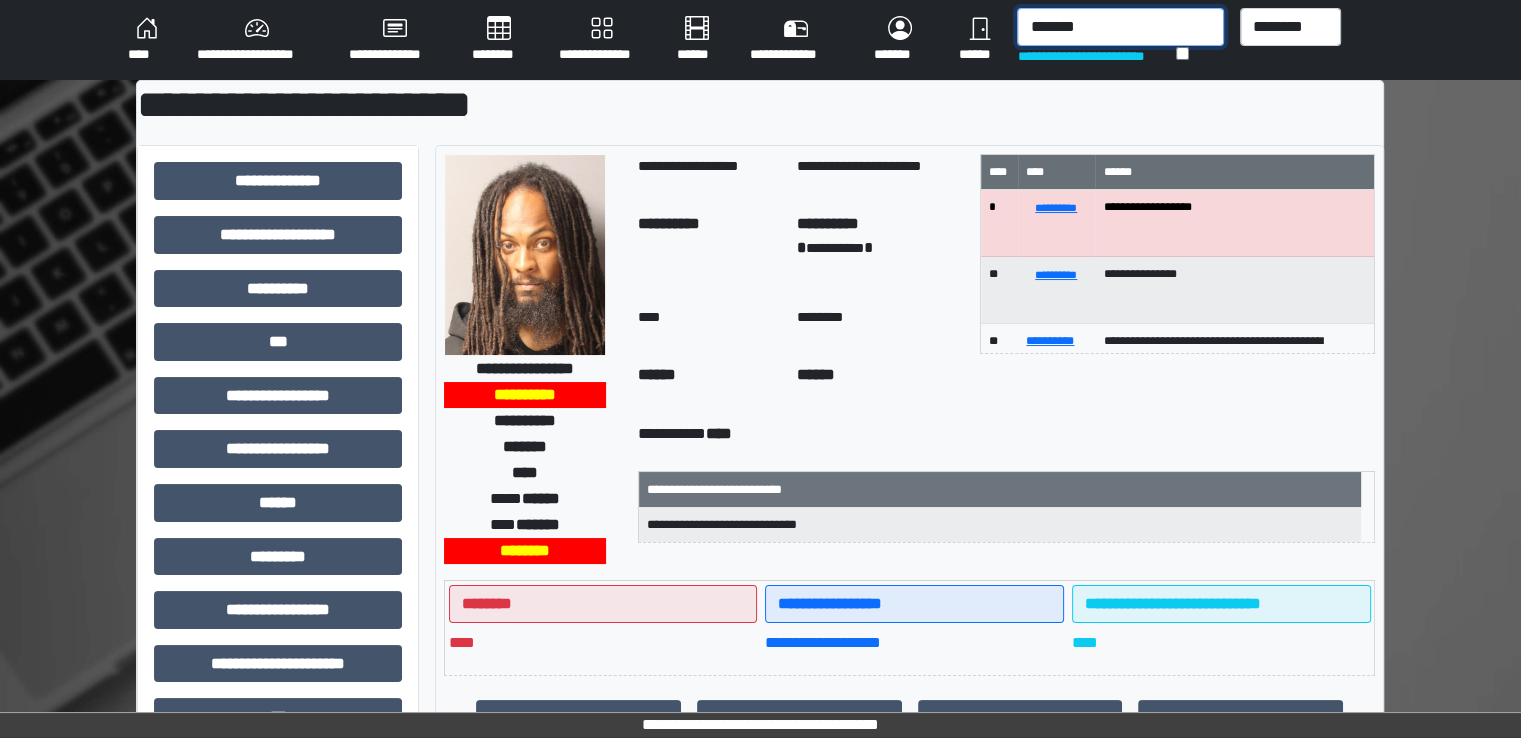 drag, startPoint x: 1122, startPoint y: 27, endPoint x: 977, endPoint y: 41, distance: 145.6743 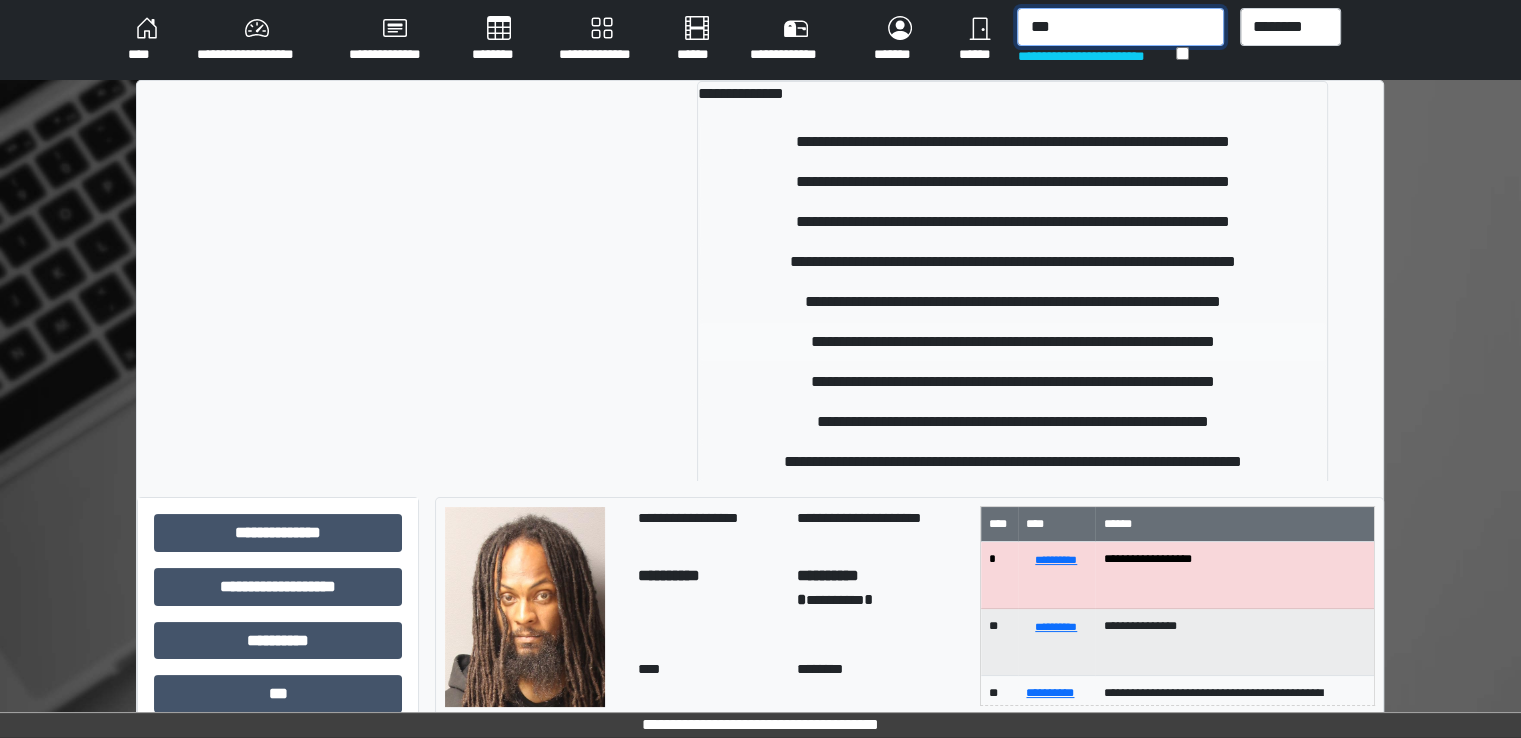 type on "***" 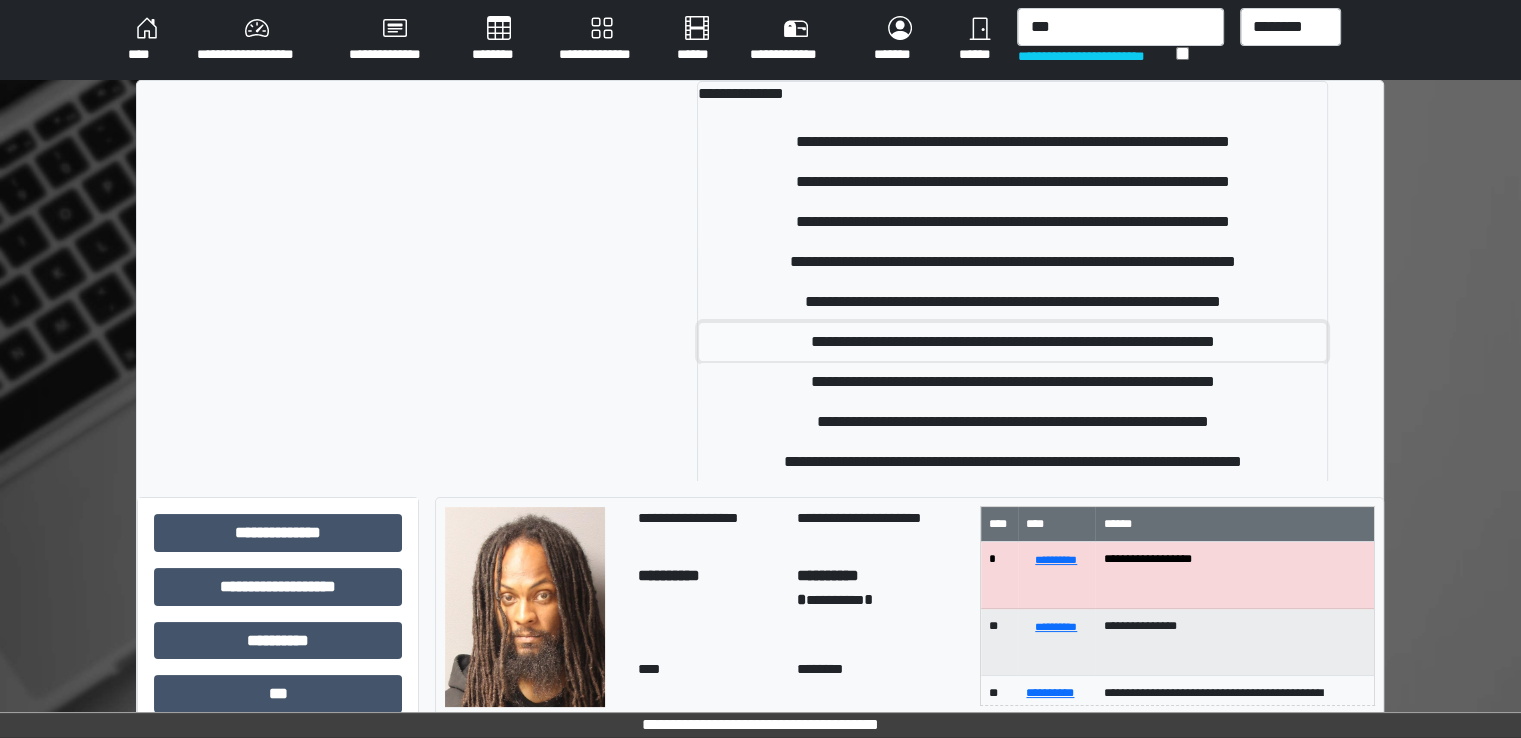 click on "**********" at bounding box center (1012, 342) 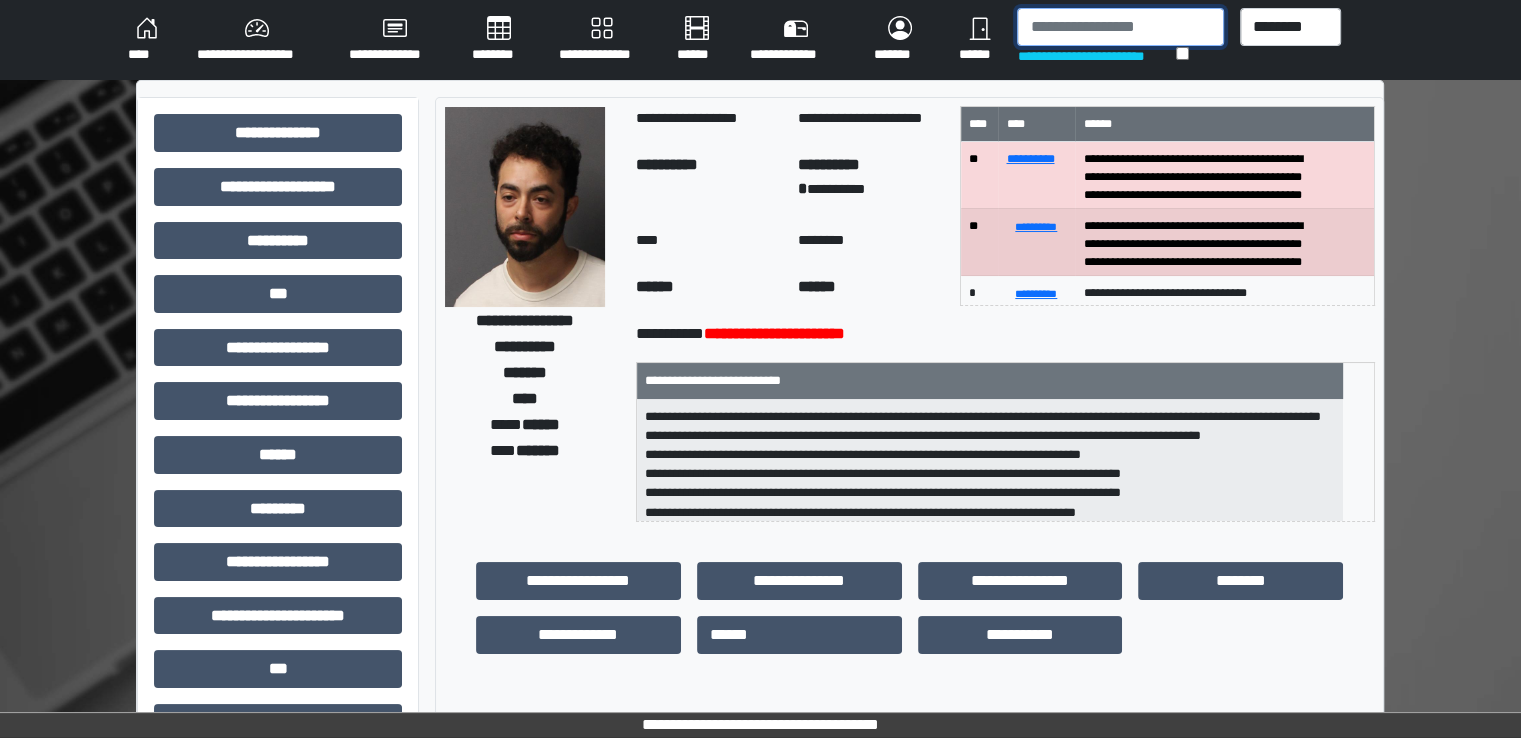 click at bounding box center [1120, 27] 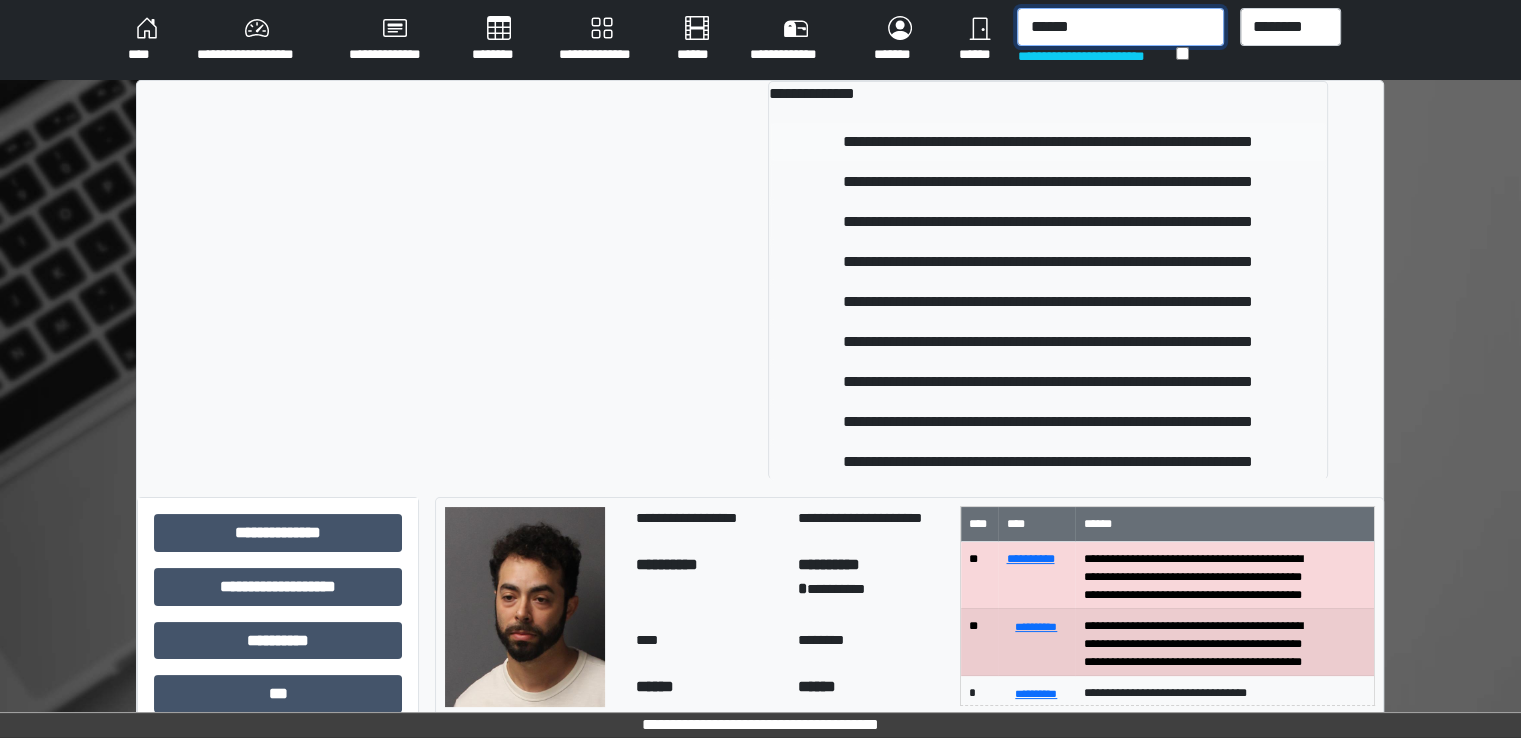 type on "******" 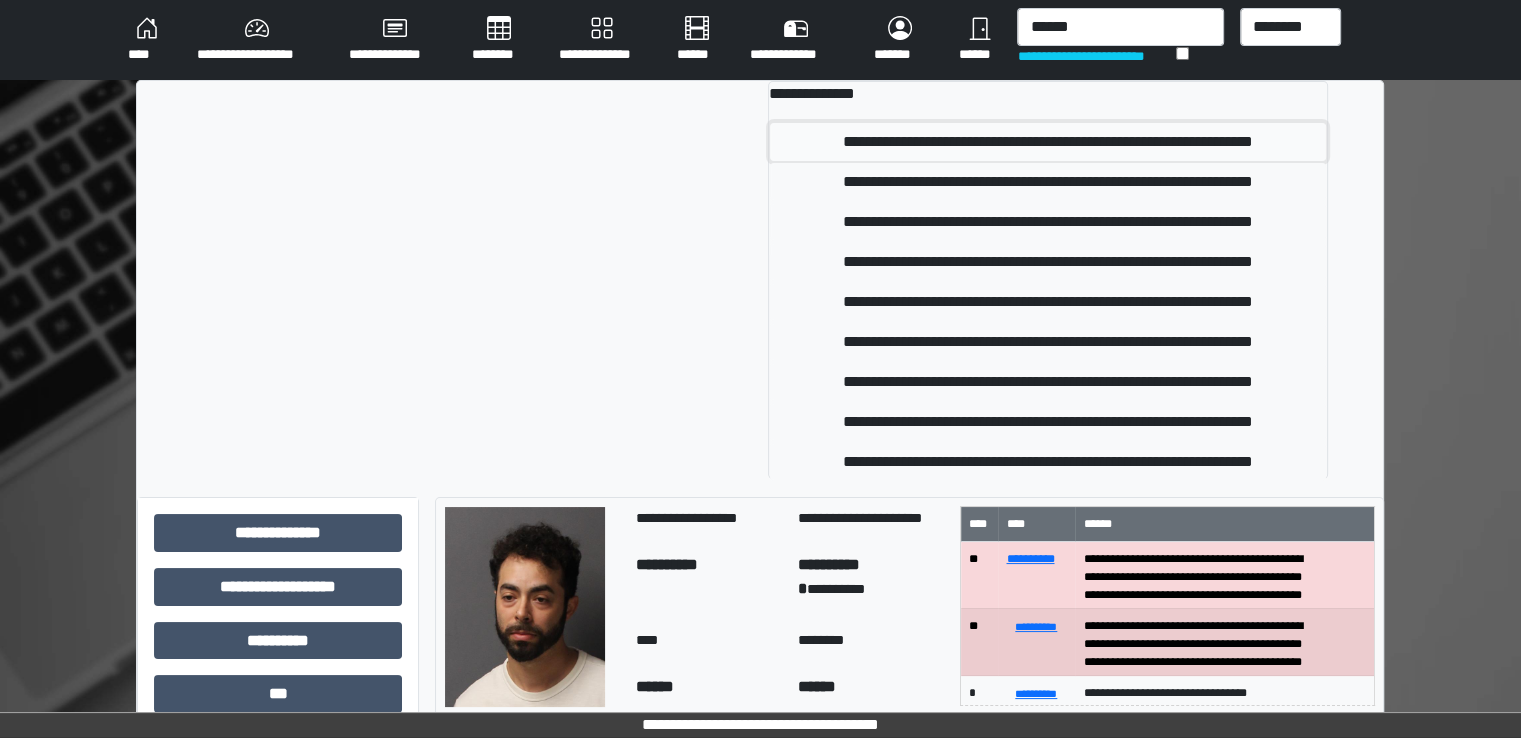 click on "**********" at bounding box center (1048, 142) 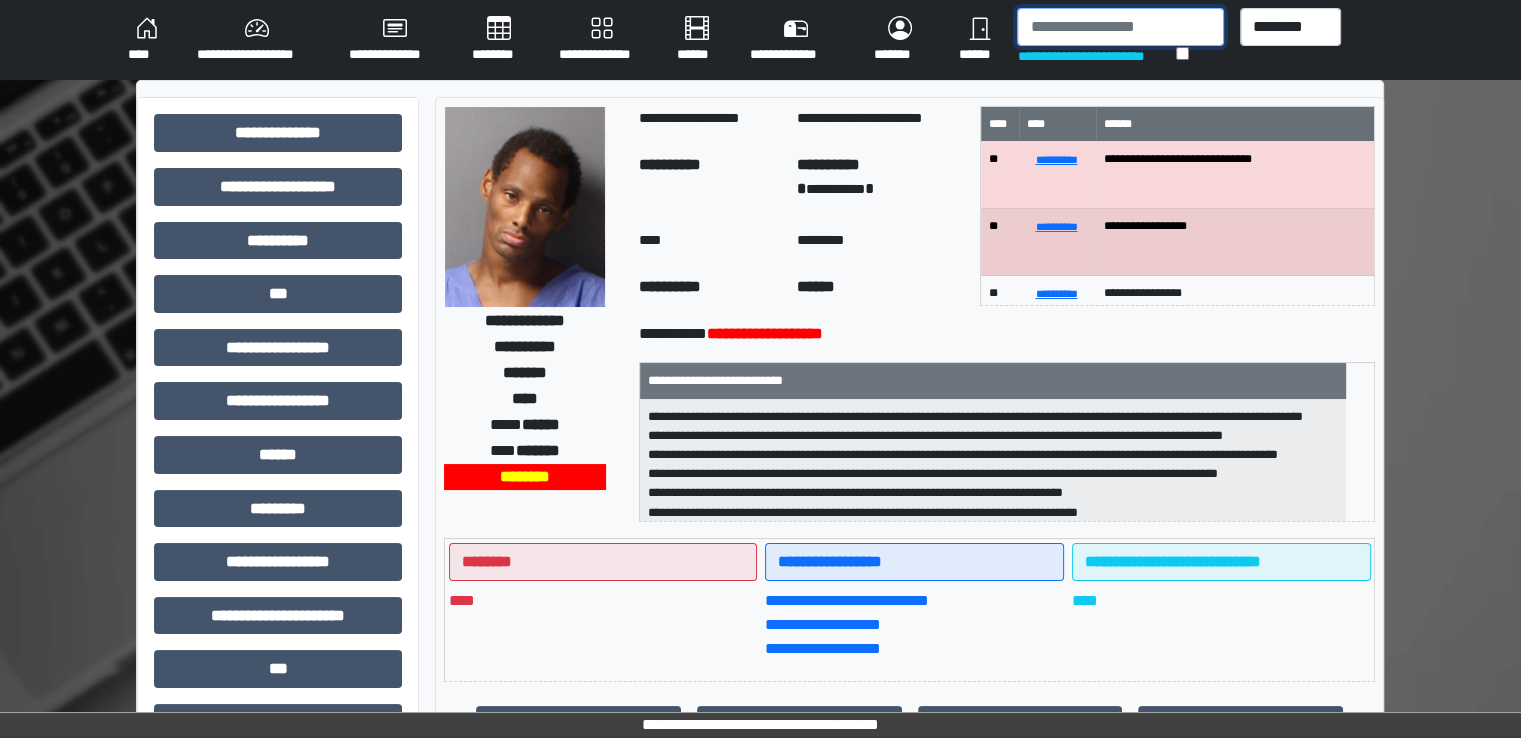 click at bounding box center [1120, 27] 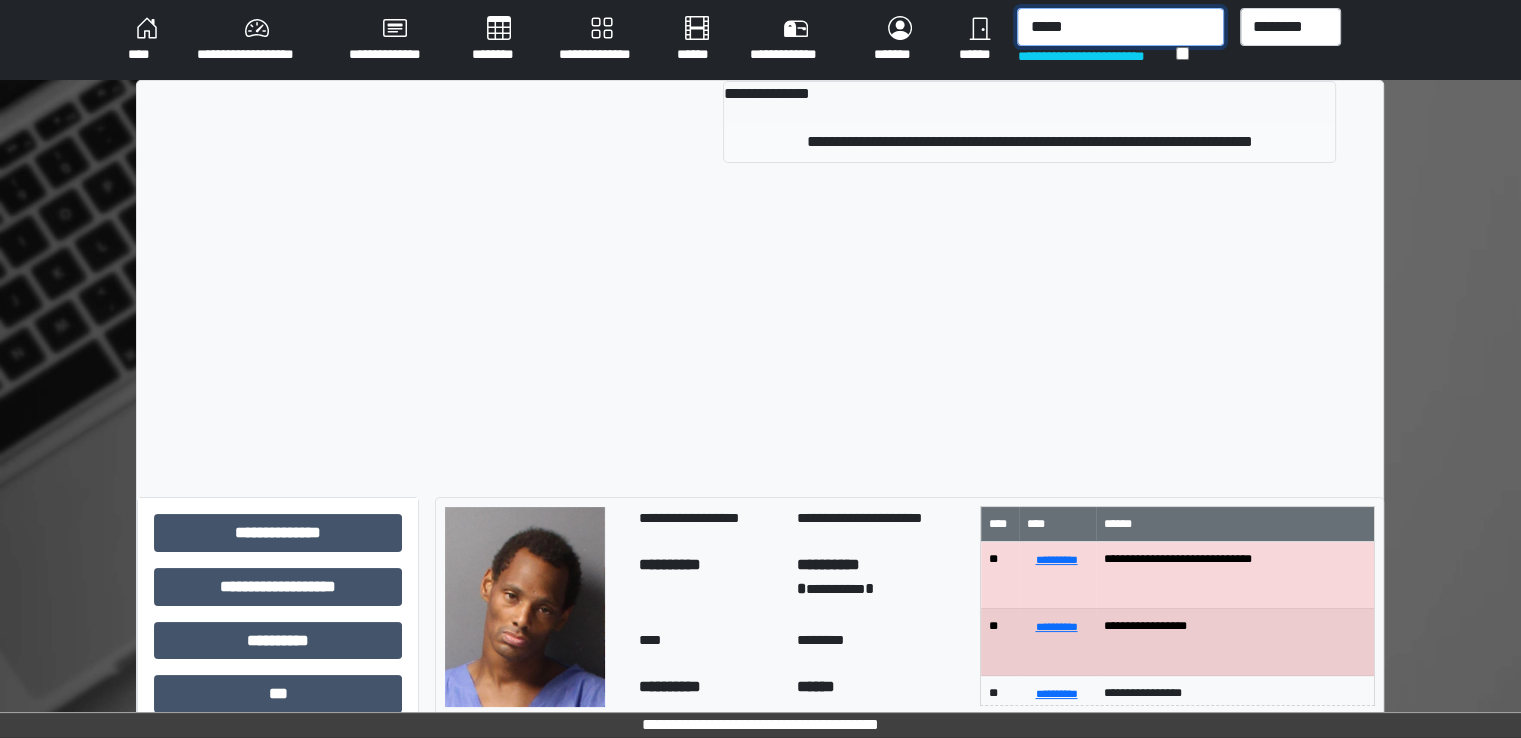 type on "*****" 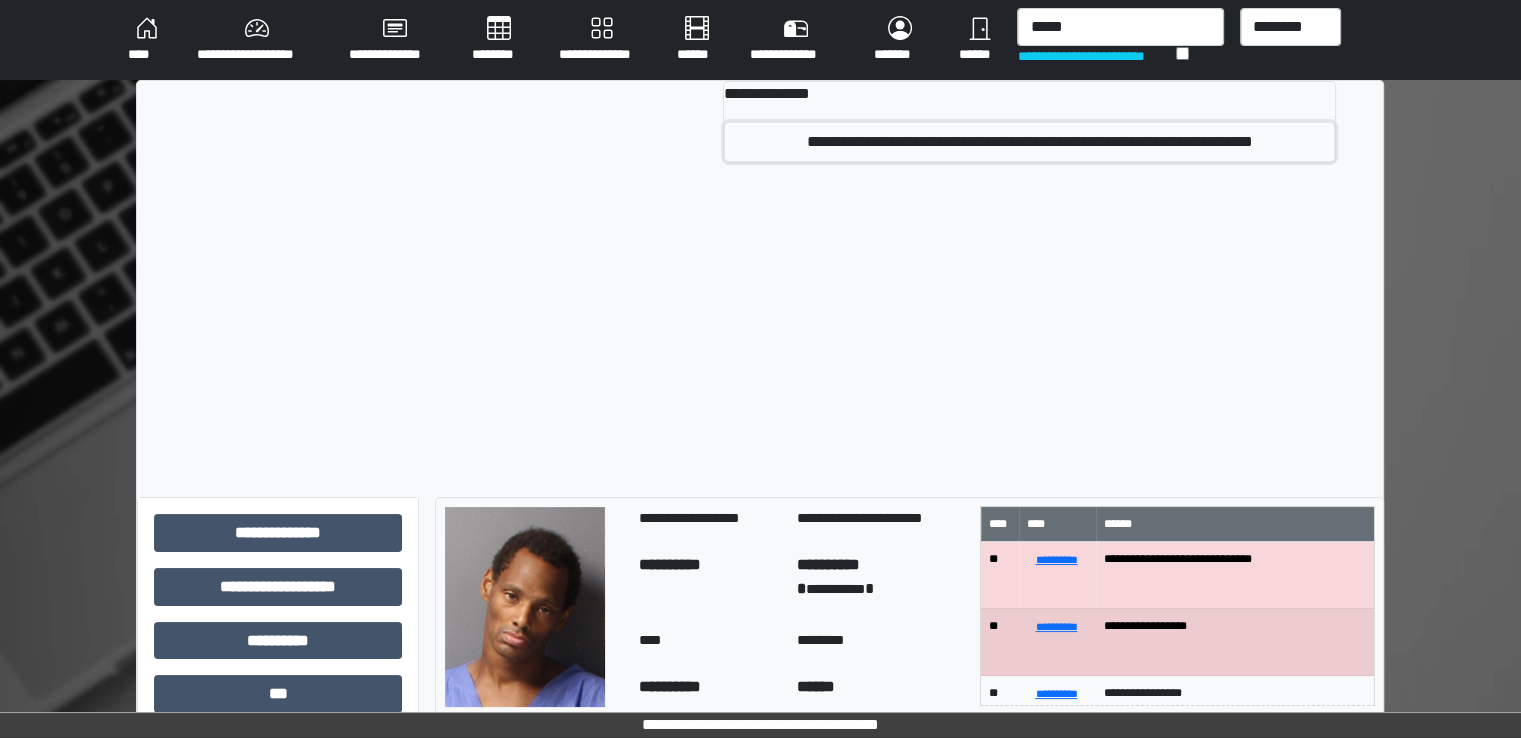 click on "**********" at bounding box center (1029, 142) 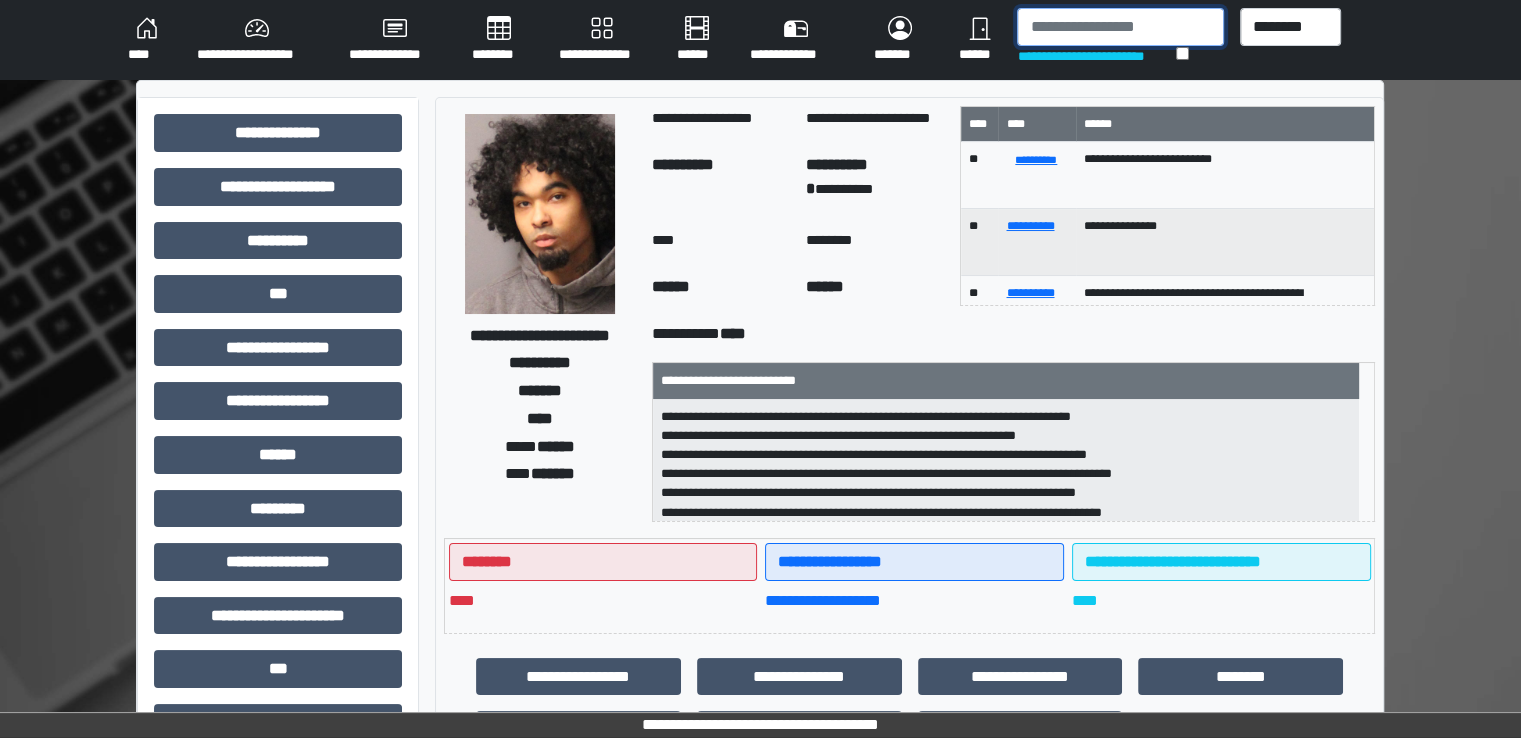 click at bounding box center (1120, 27) 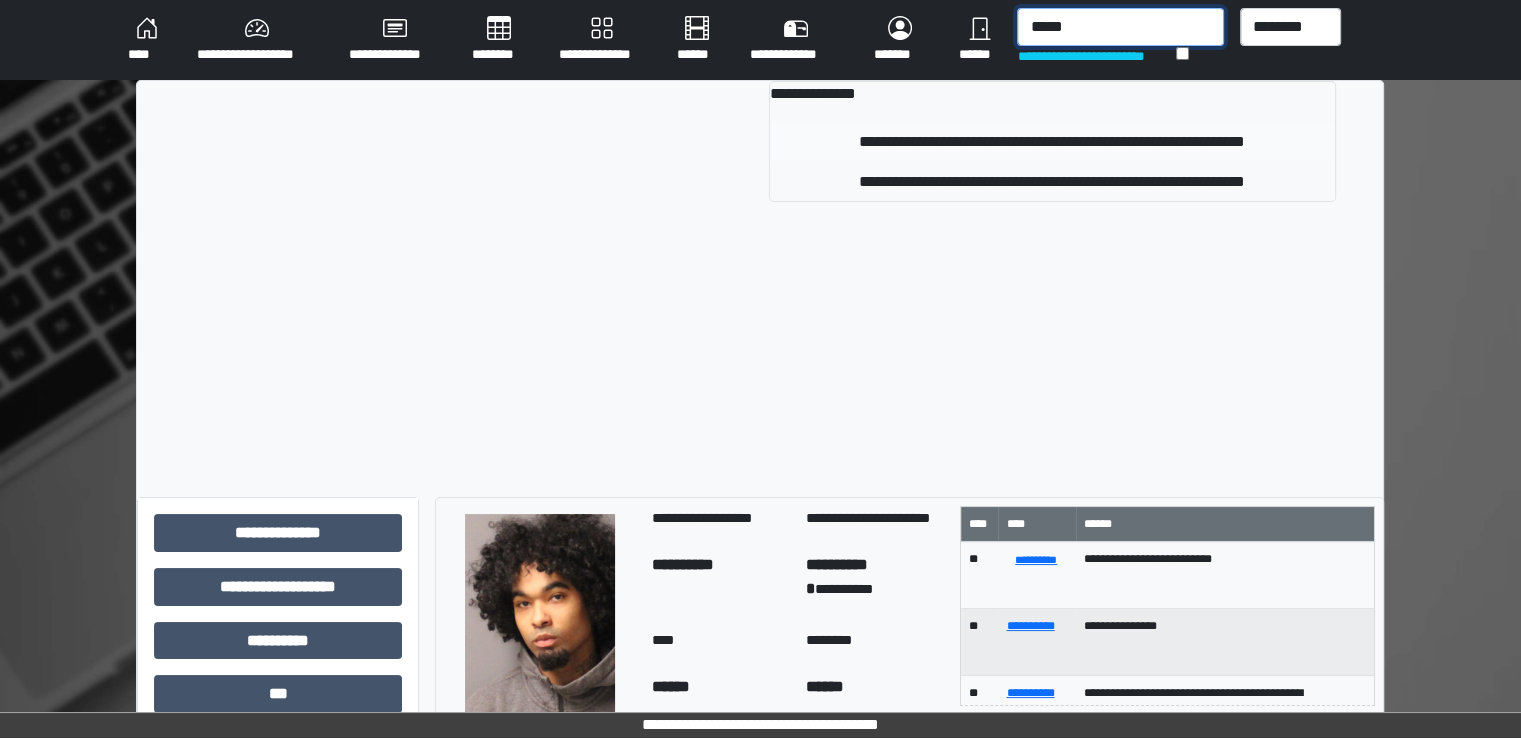 type on "*****" 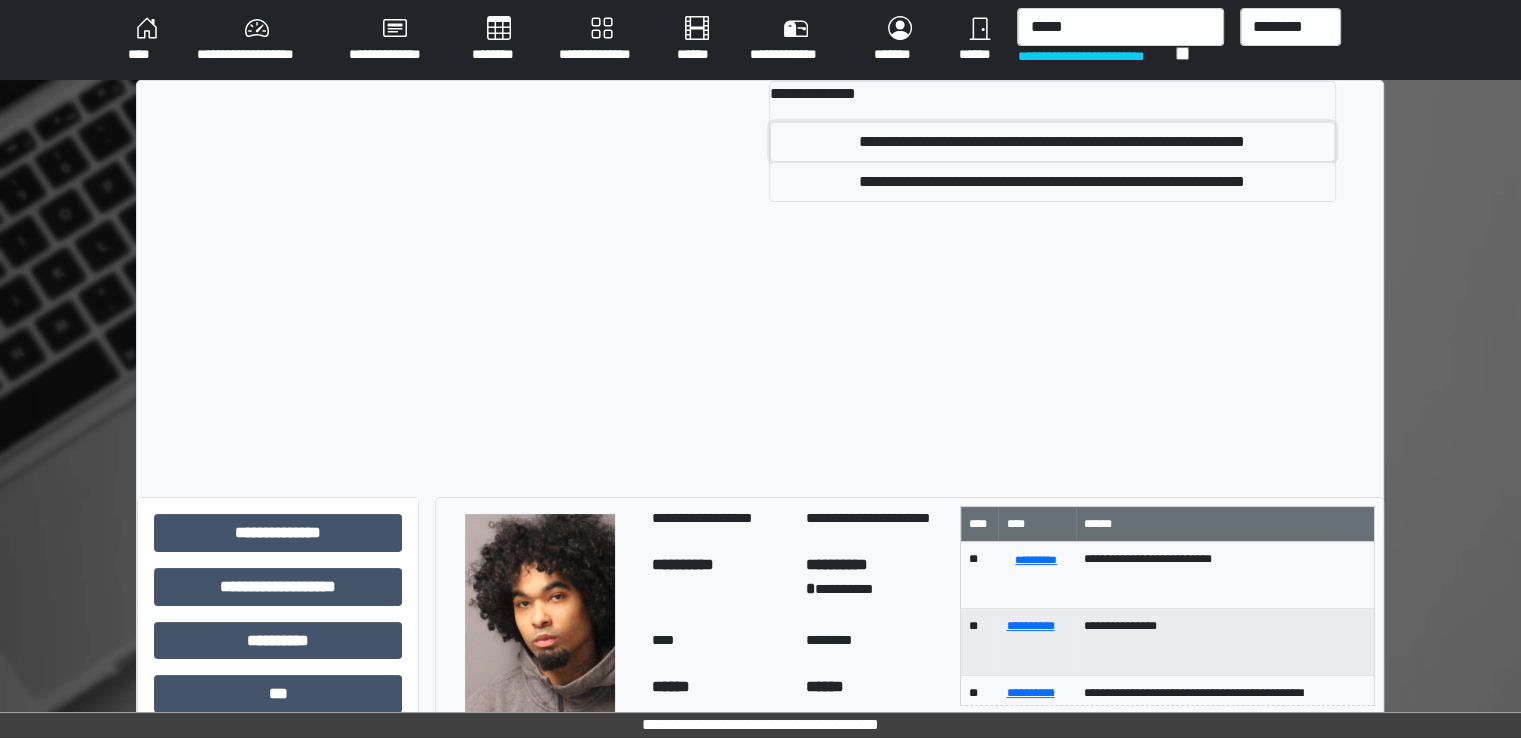 click on "**********" at bounding box center [1052, 142] 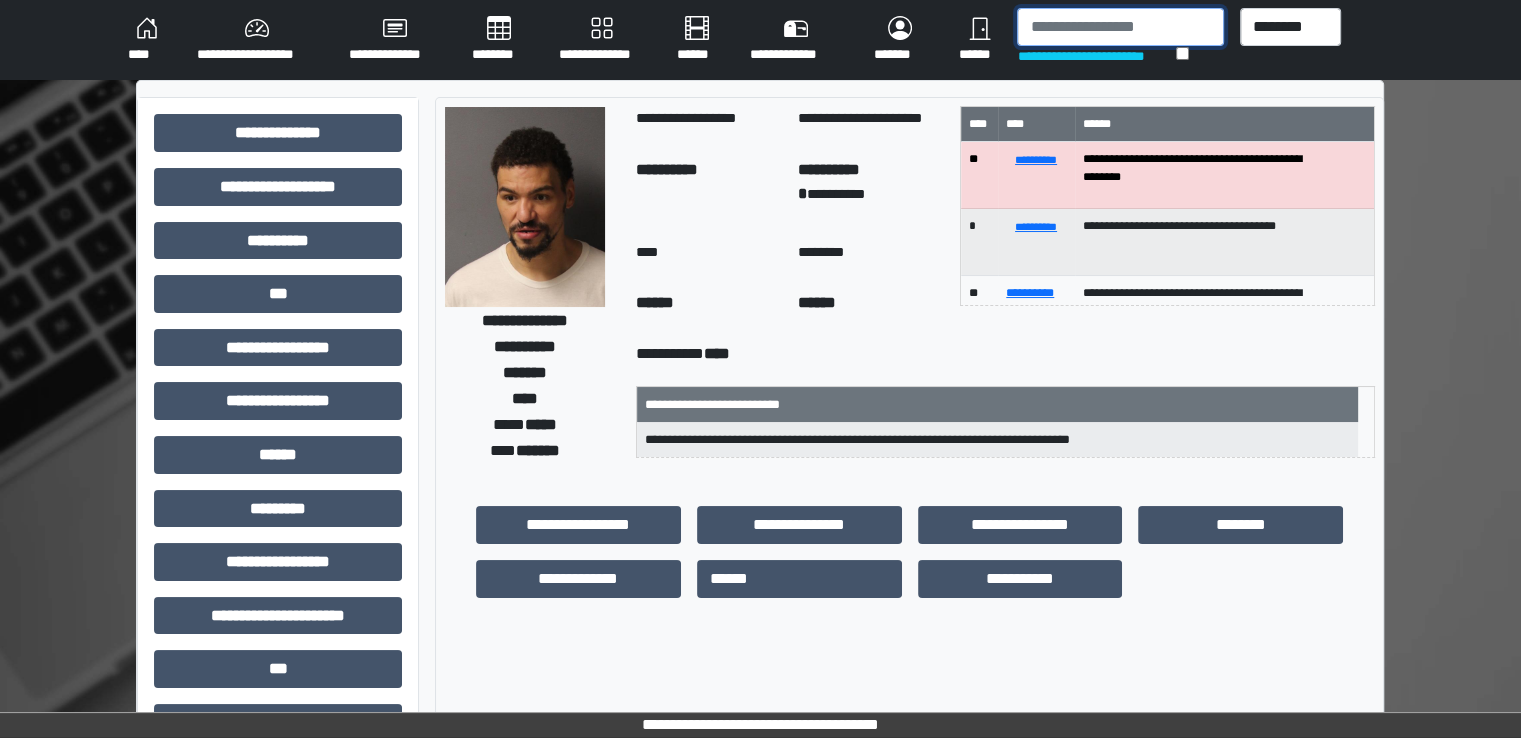 click at bounding box center [1120, 27] 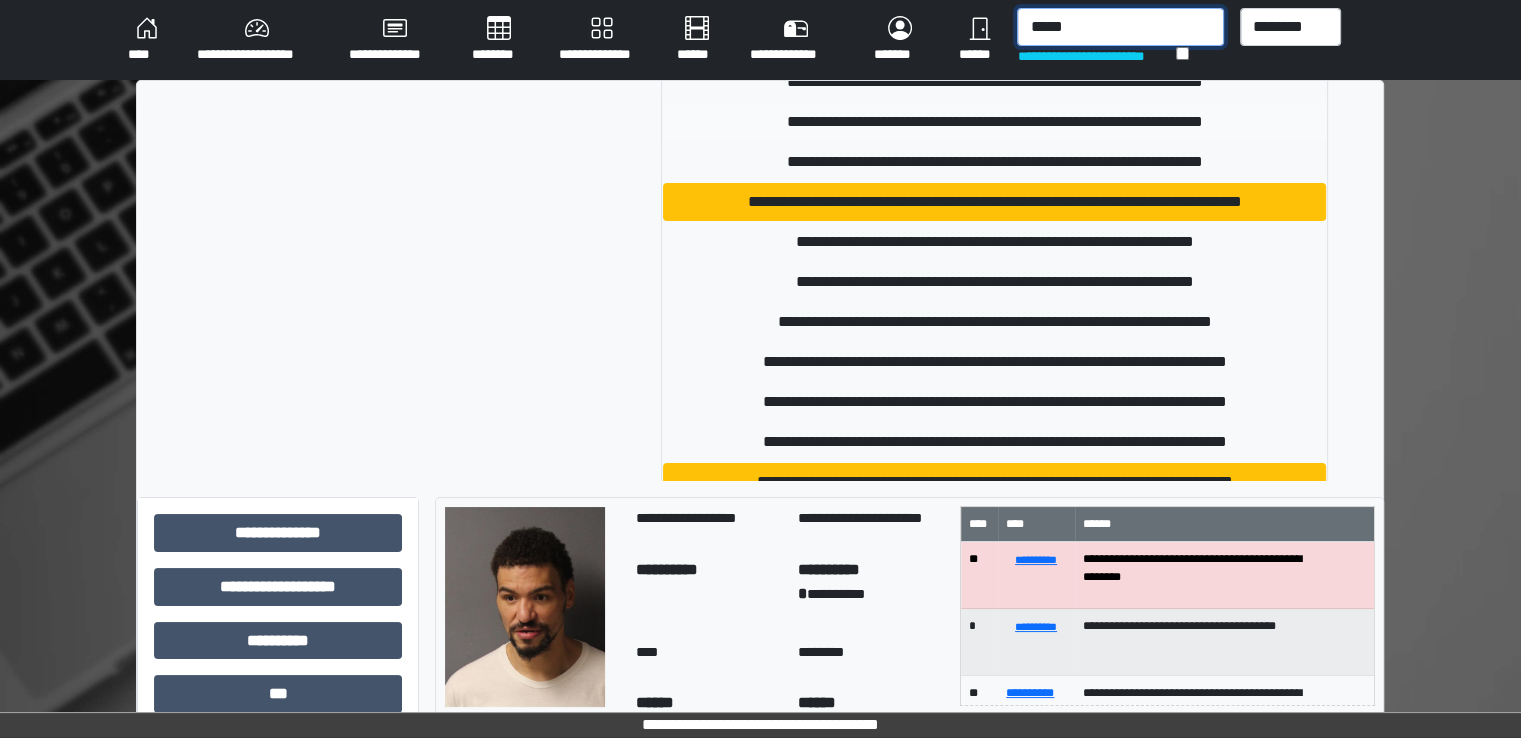 scroll, scrollTop: 200, scrollLeft: 0, axis: vertical 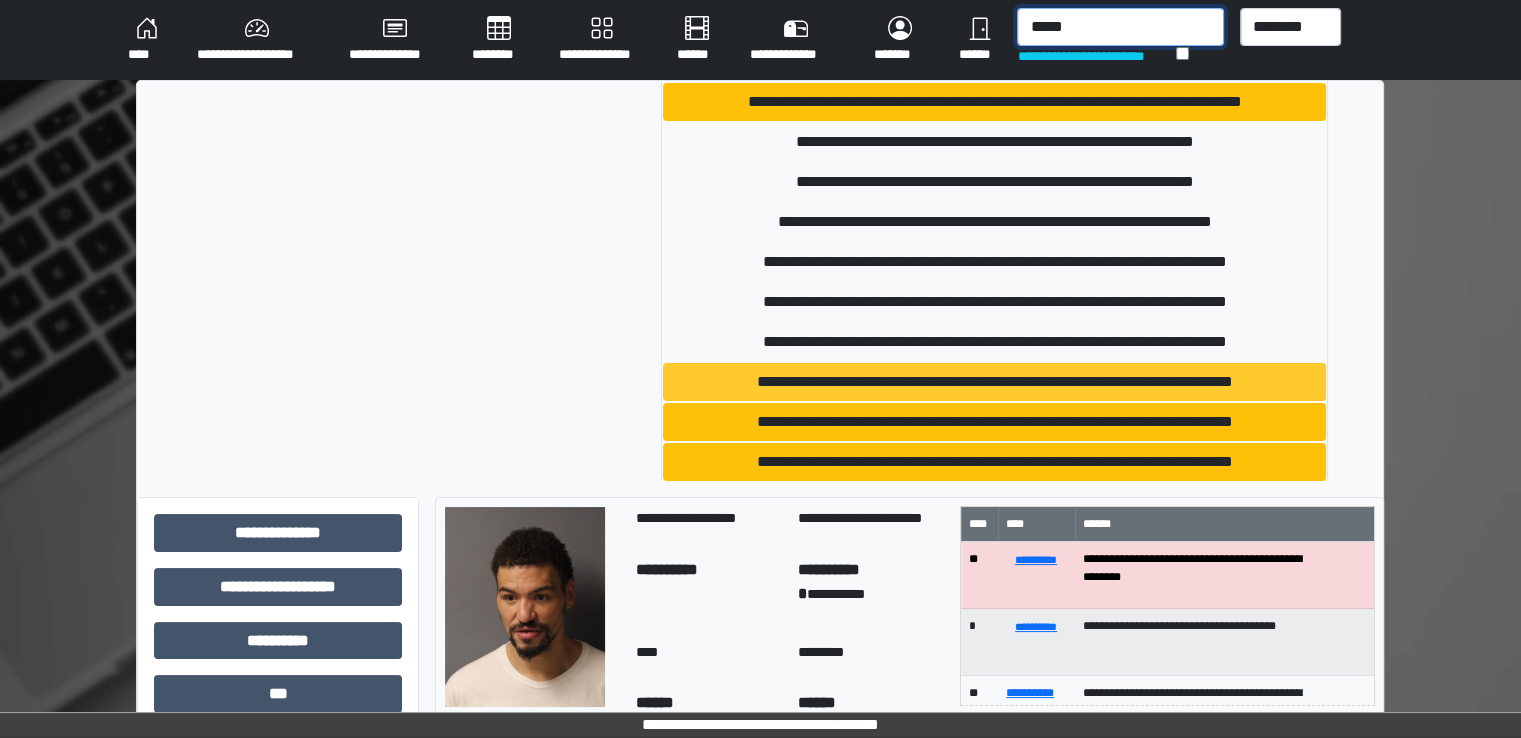 type on "*****" 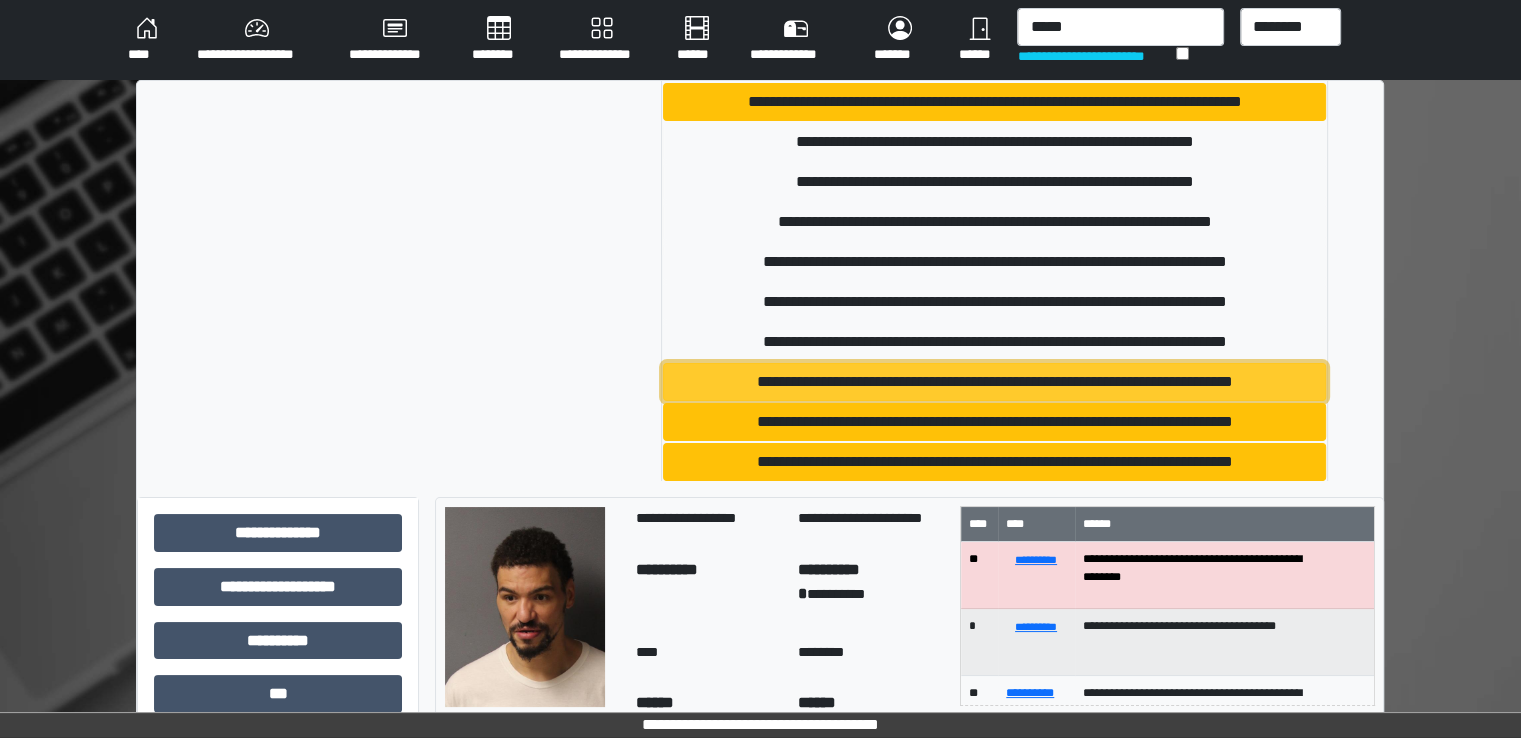 click on "**********" at bounding box center (994, 382) 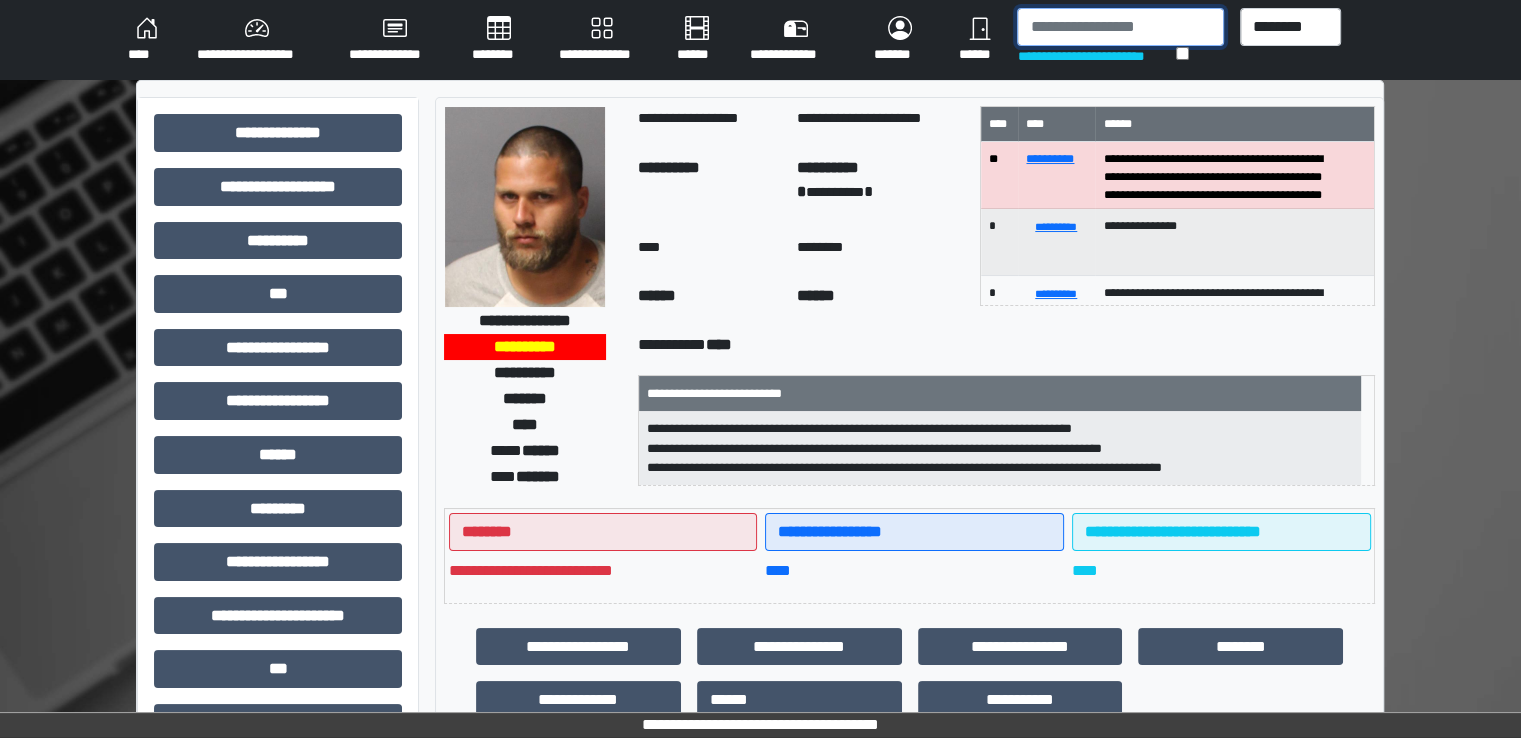 click at bounding box center (1120, 27) 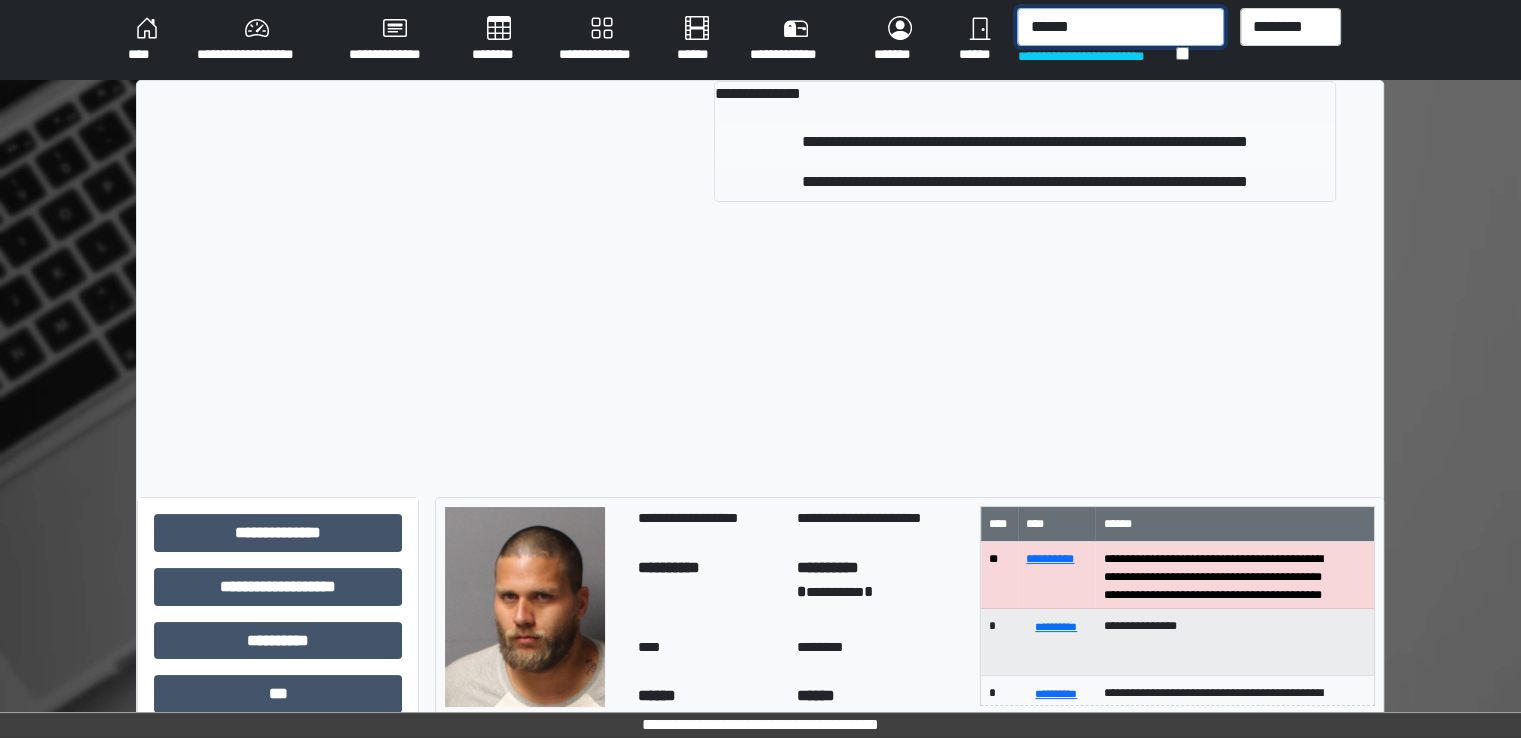 type on "******" 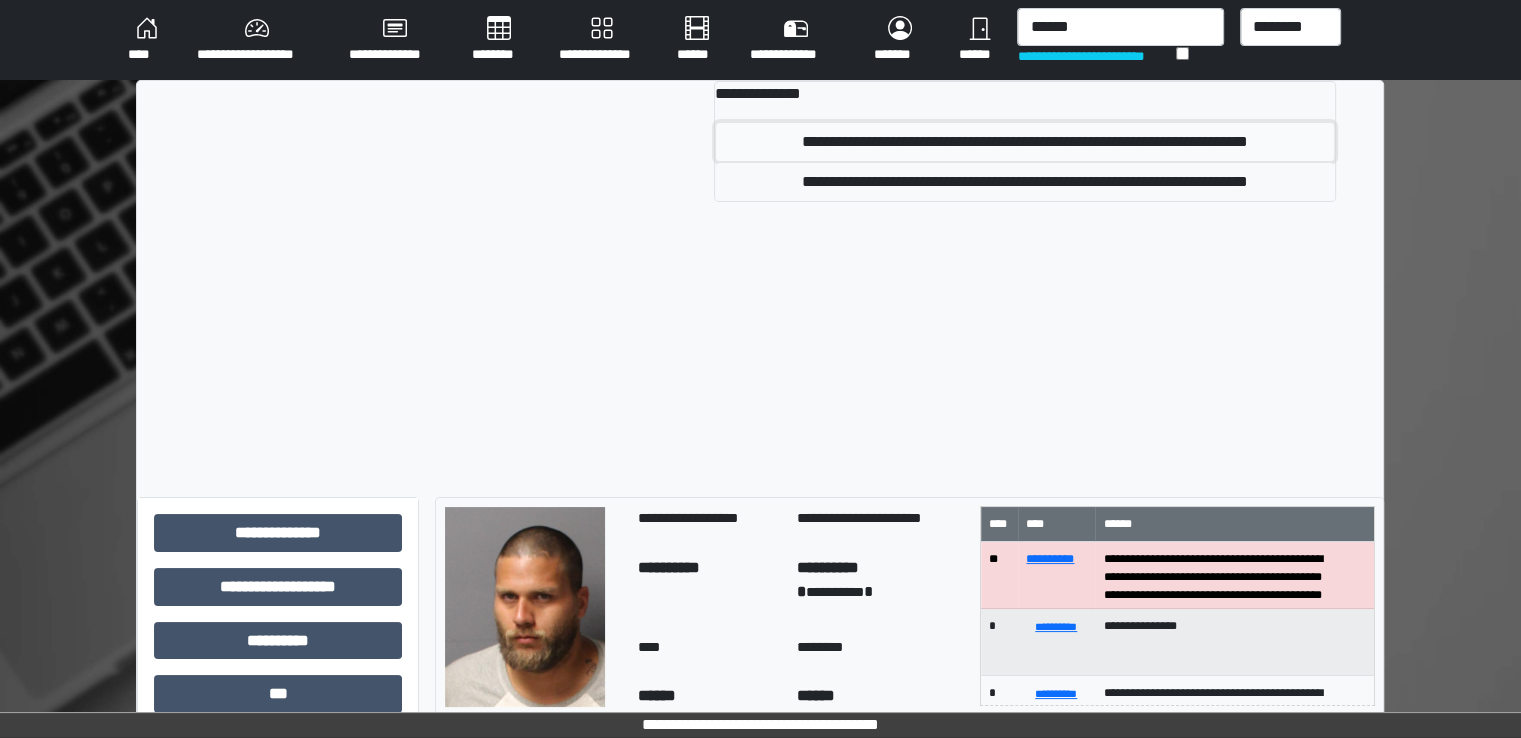 click on "**********" at bounding box center [1024, 142] 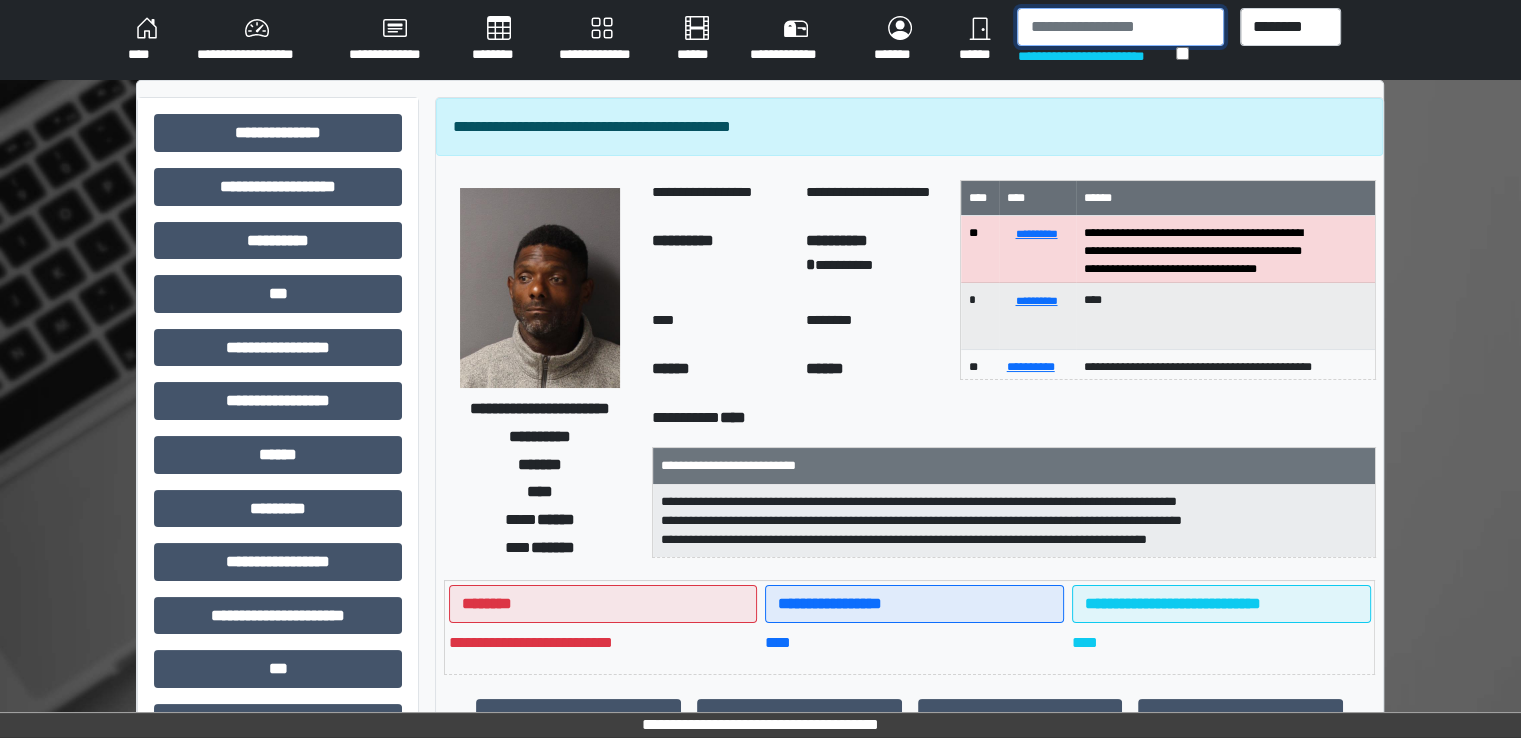 click at bounding box center (1120, 27) 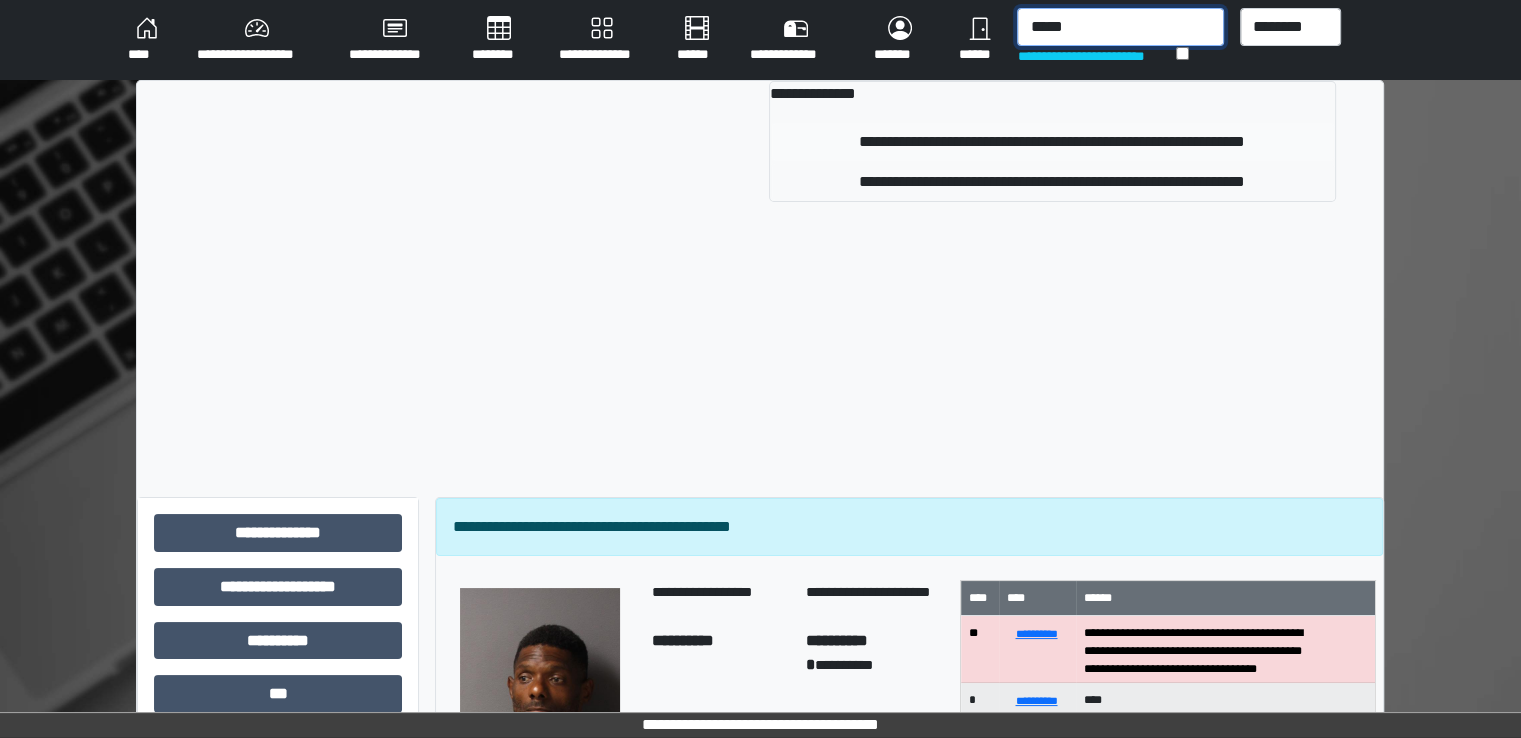 type on "*****" 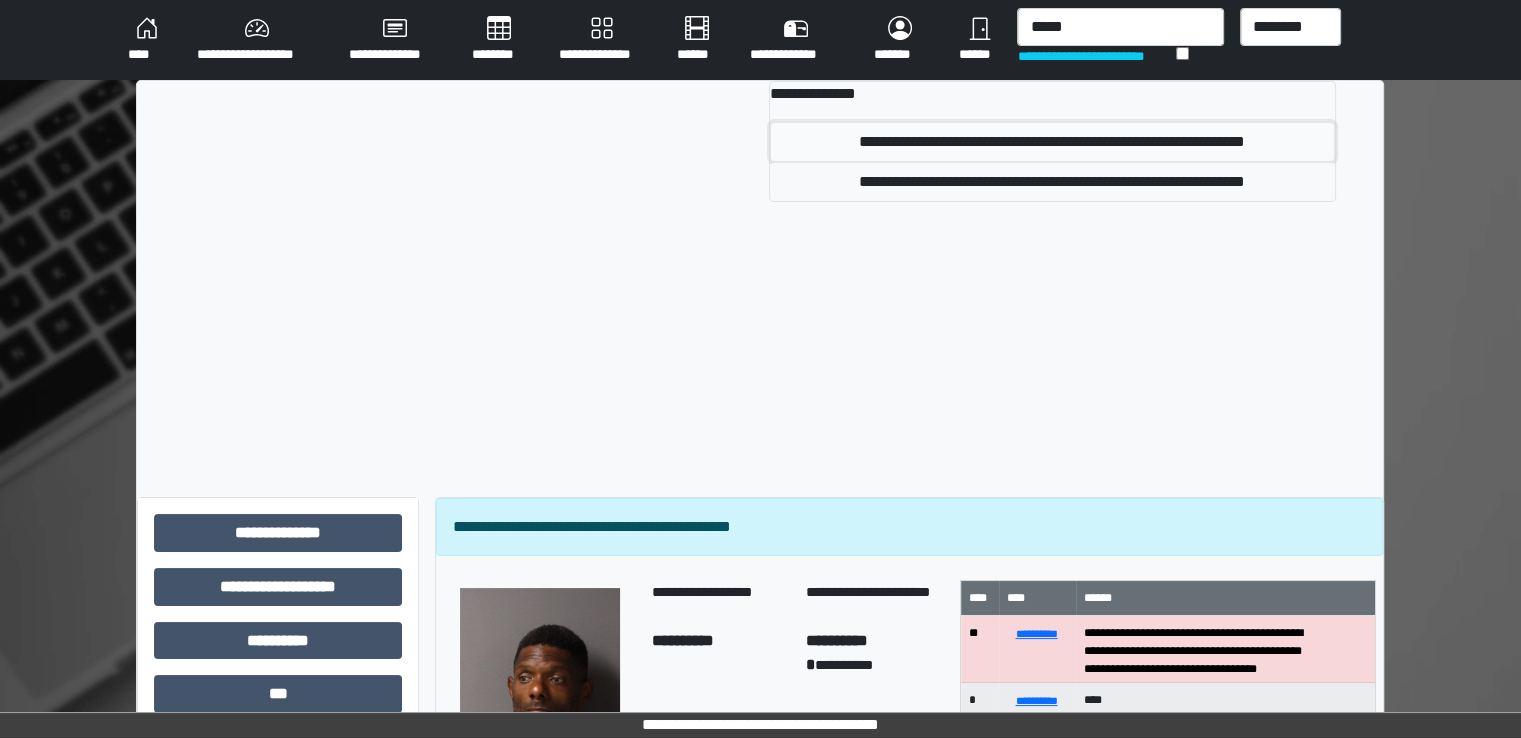 click on "**********" at bounding box center (1052, 142) 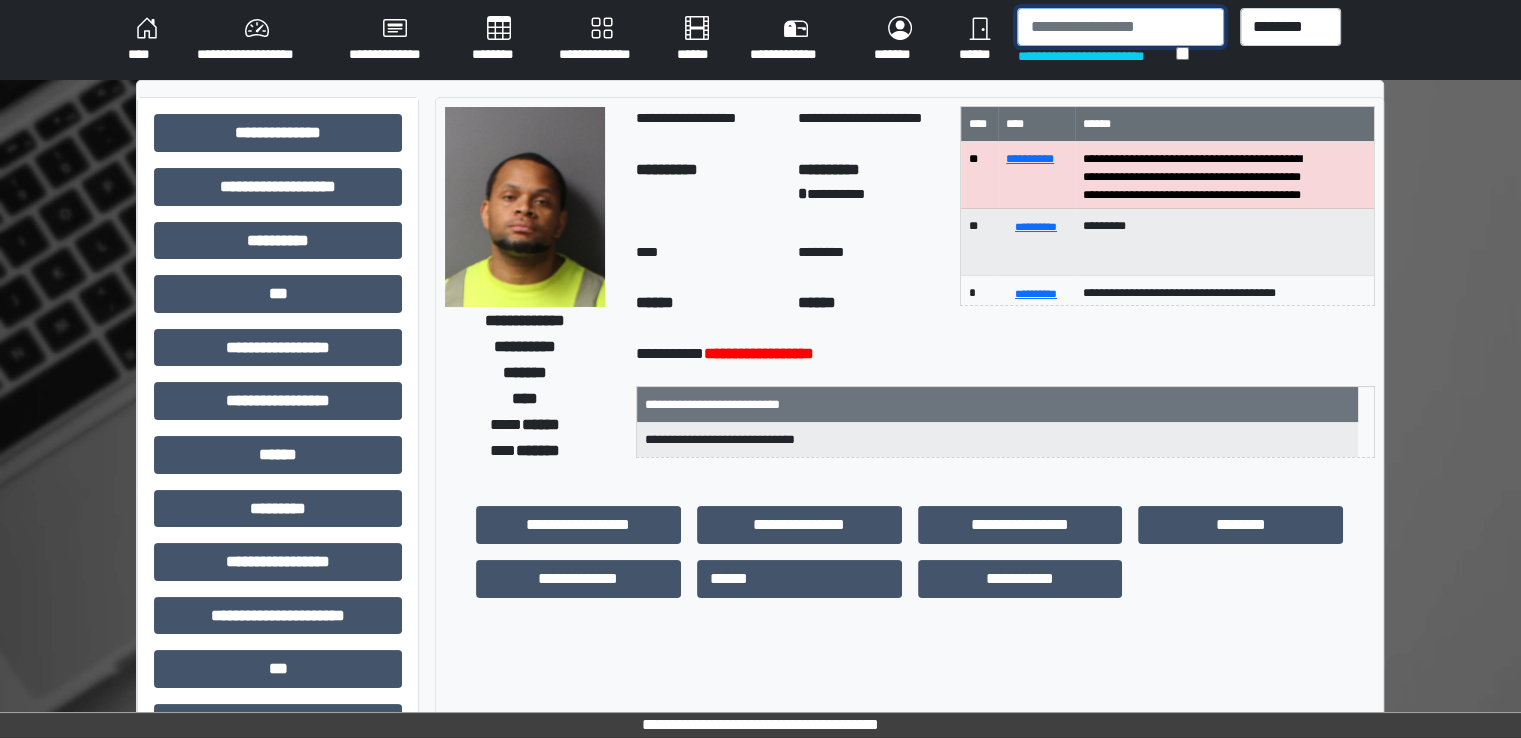 click at bounding box center [1120, 27] 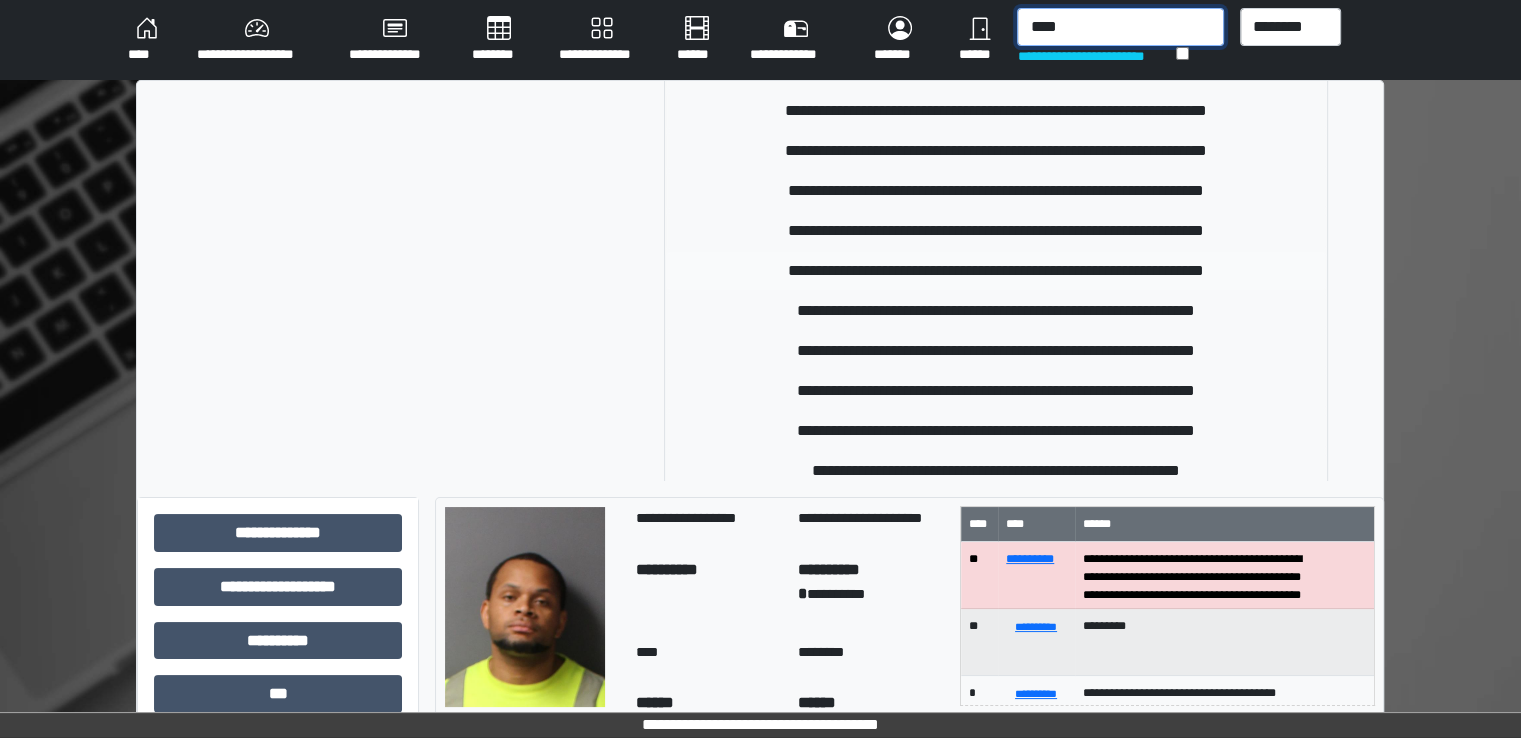 scroll, scrollTop: 1000, scrollLeft: 0, axis: vertical 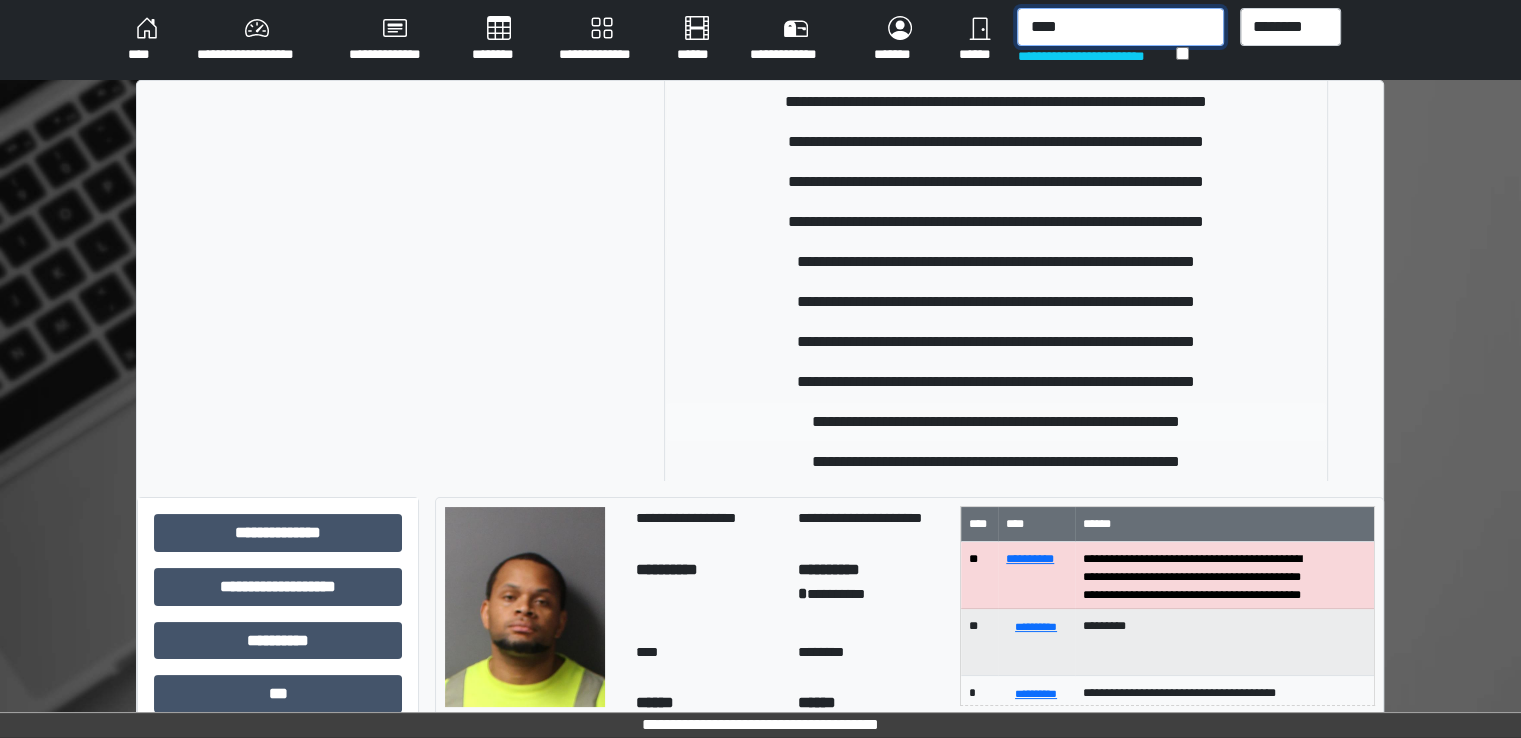 type on "****" 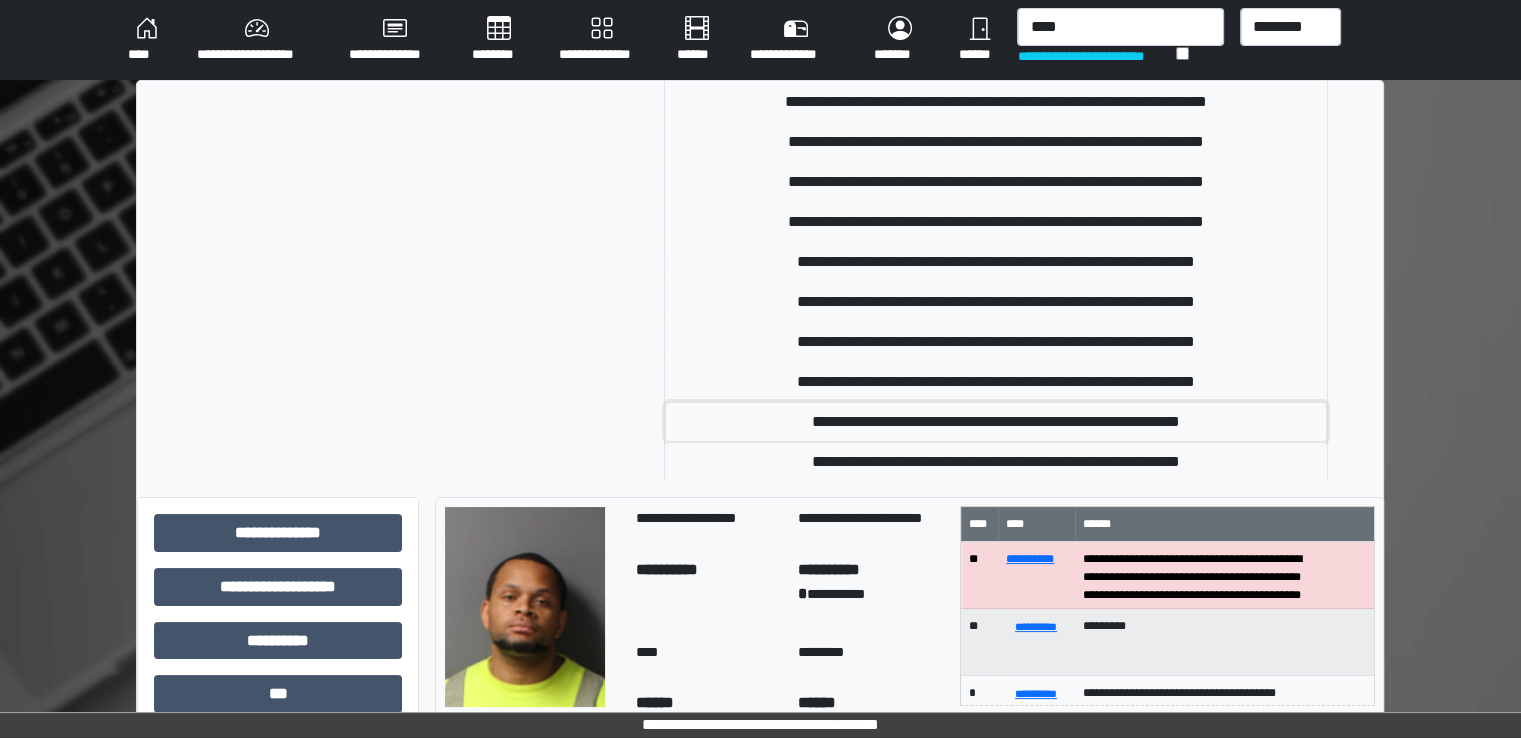 click on "**********" at bounding box center [996, 422] 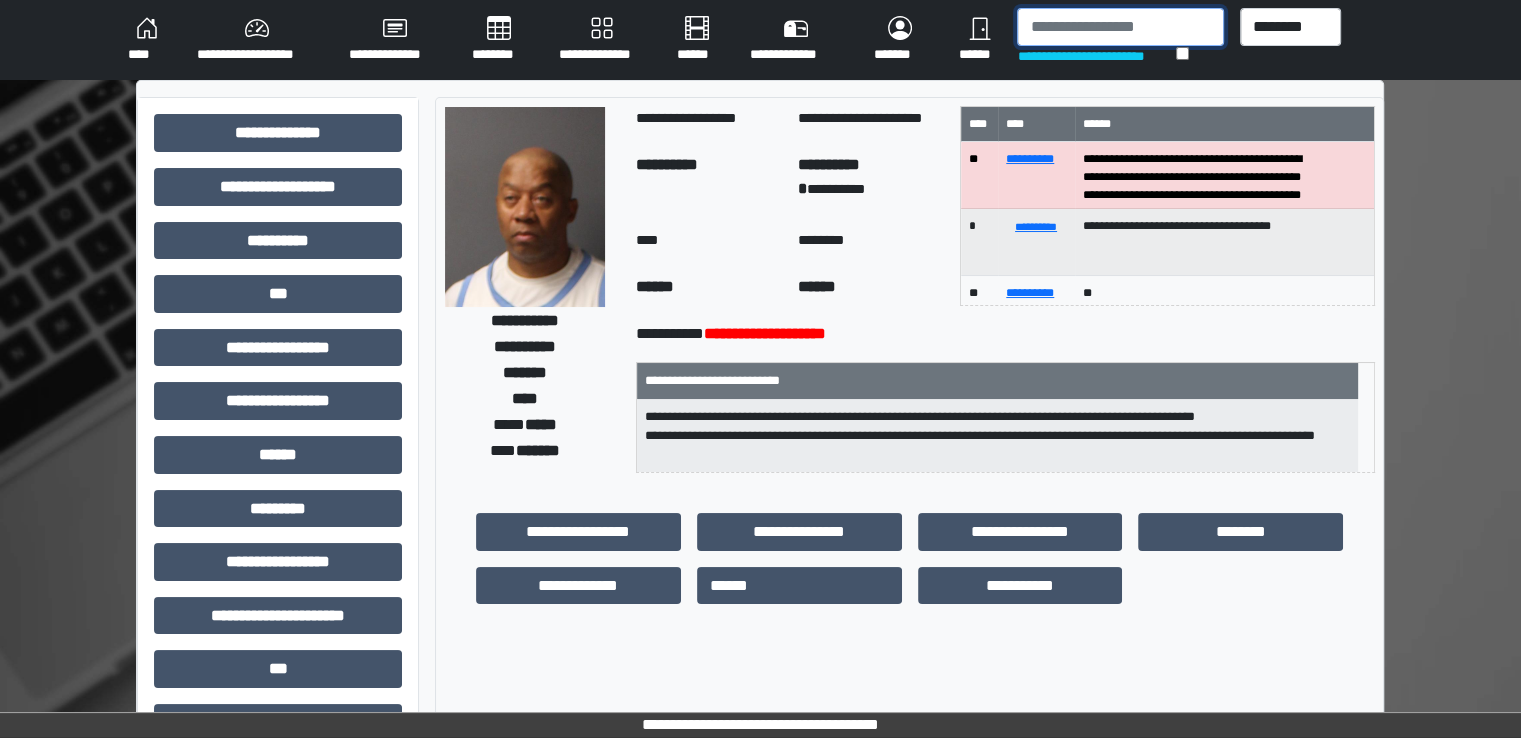 click at bounding box center [1120, 27] 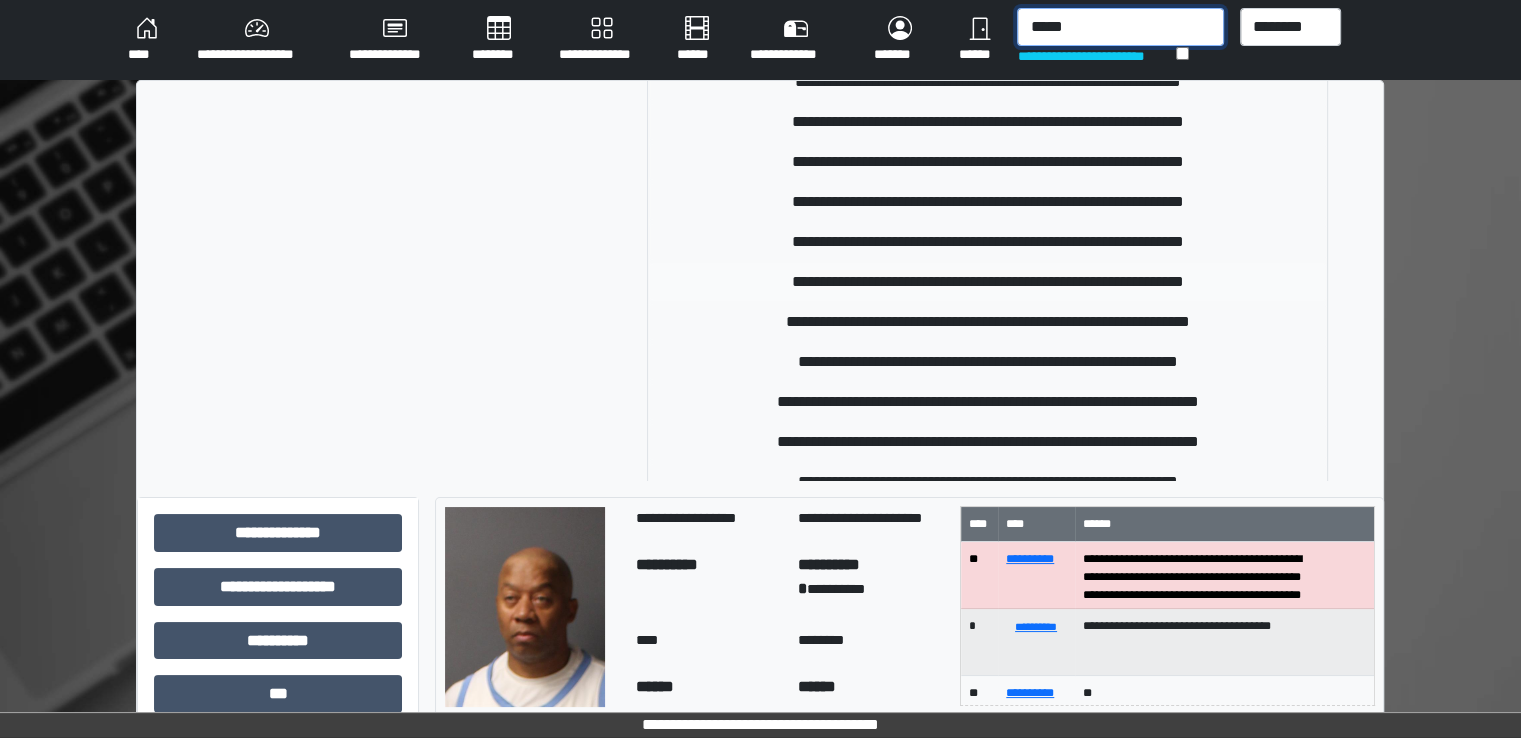 scroll, scrollTop: 3400, scrollLeft: 0, axis: vertical 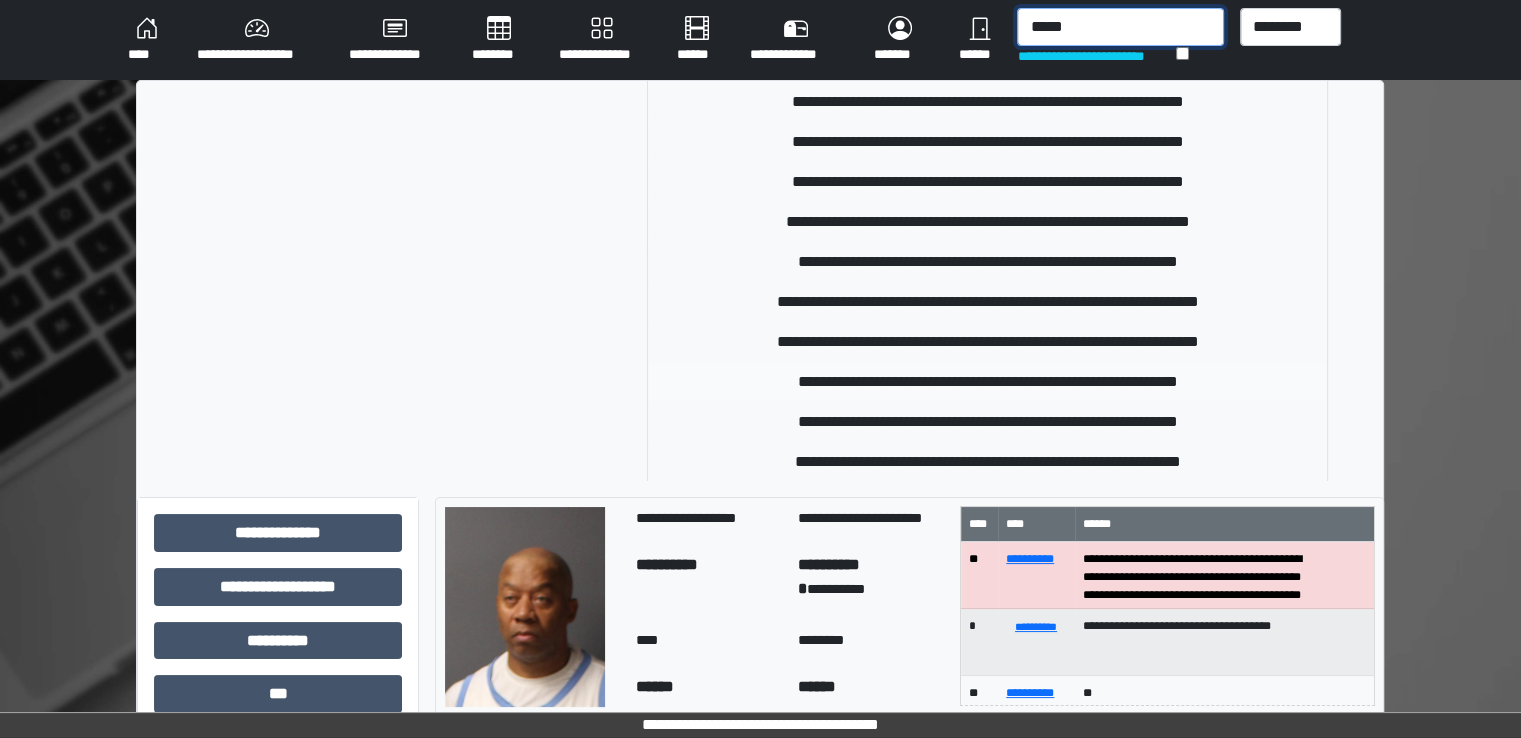 type on "*****" 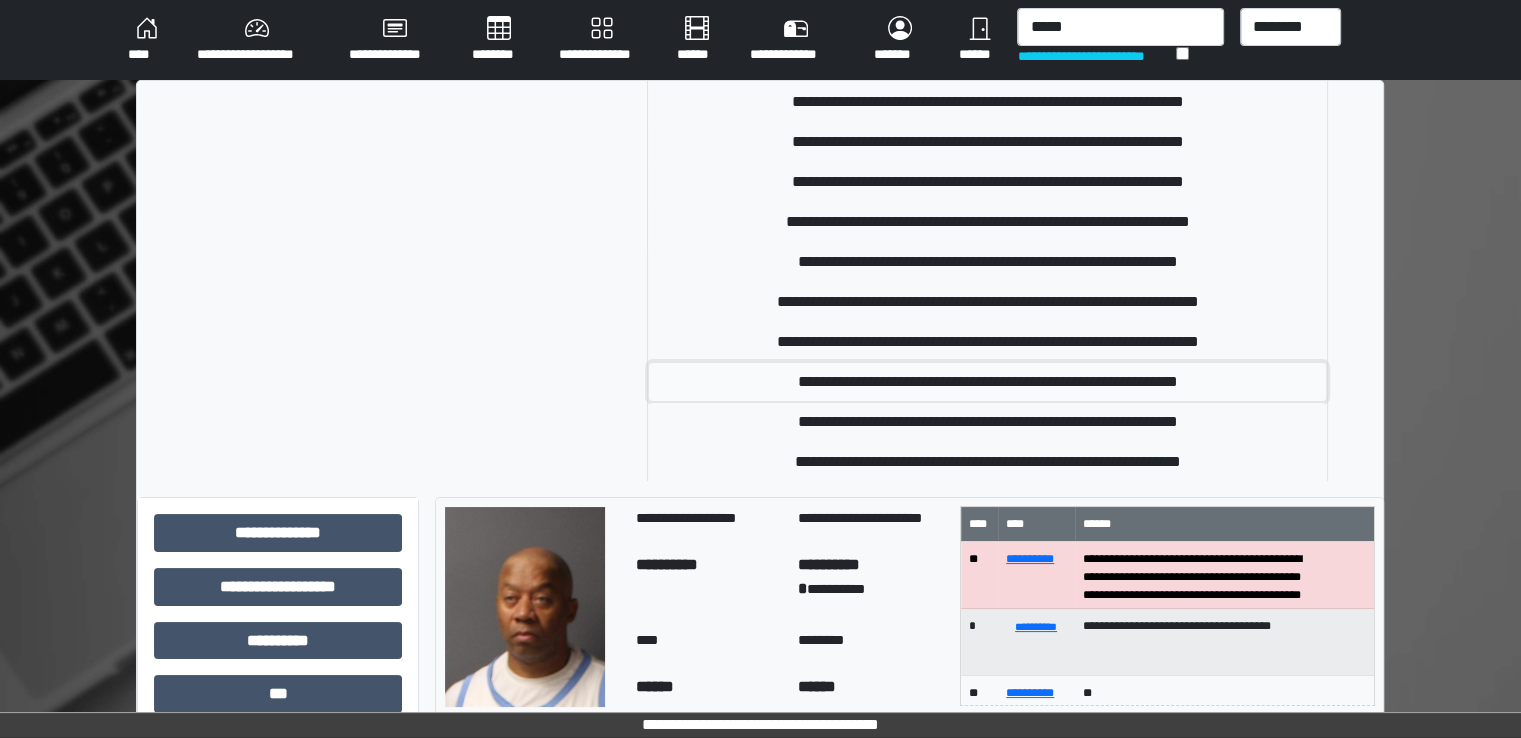 click on "**********" at bounding box center (987, 382) 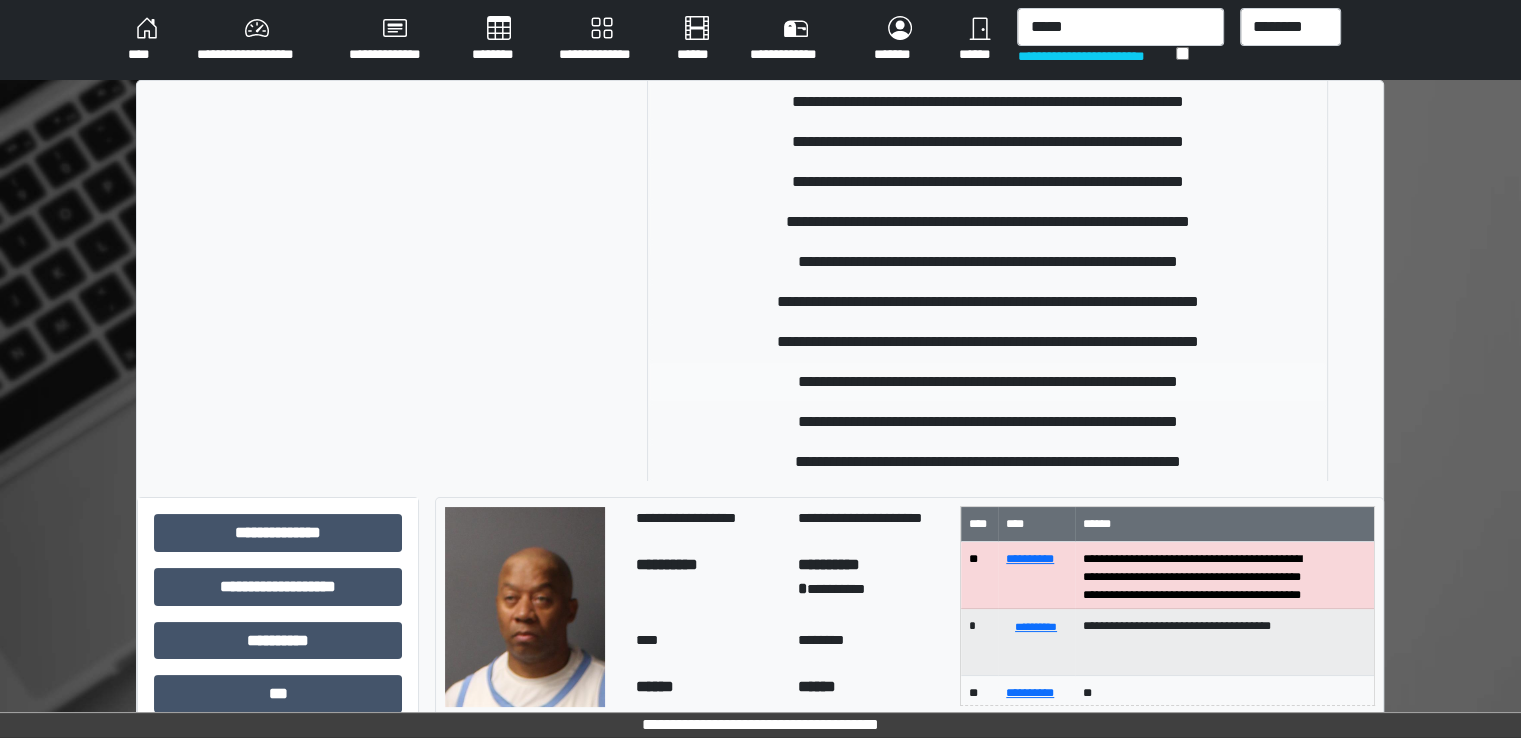 type 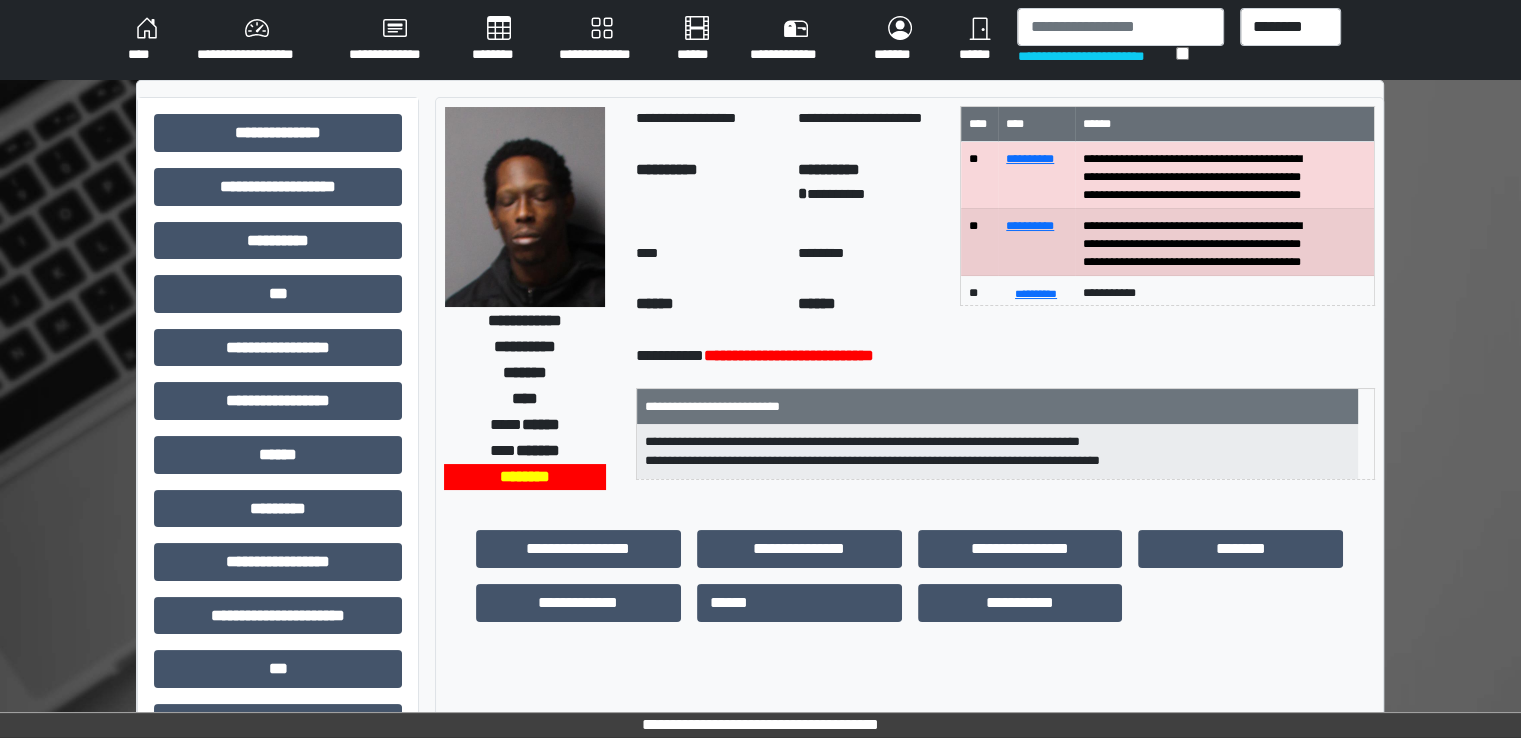 click on "********" at bounding box center (499, 40) 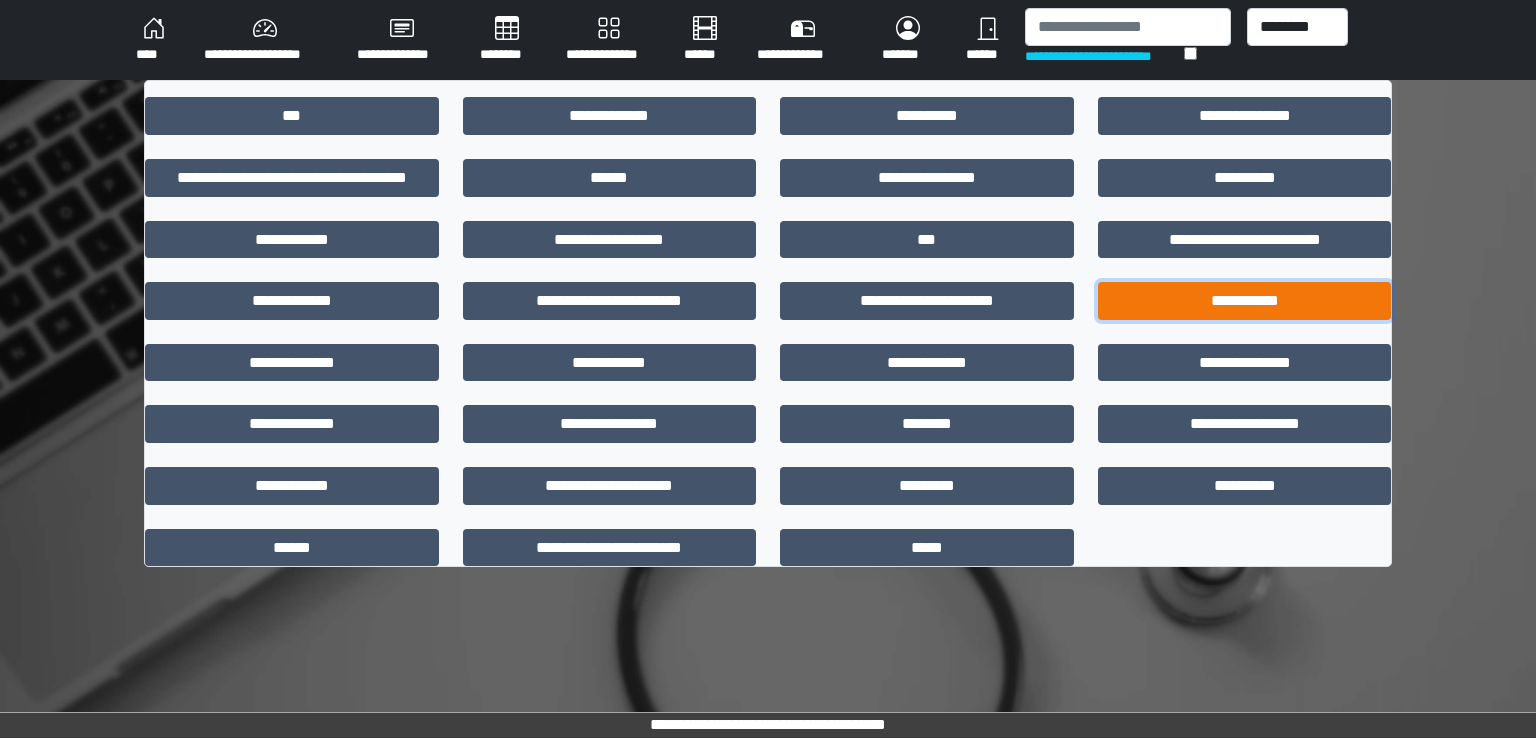 click on "**********" at bounding box center [1245, 301] 